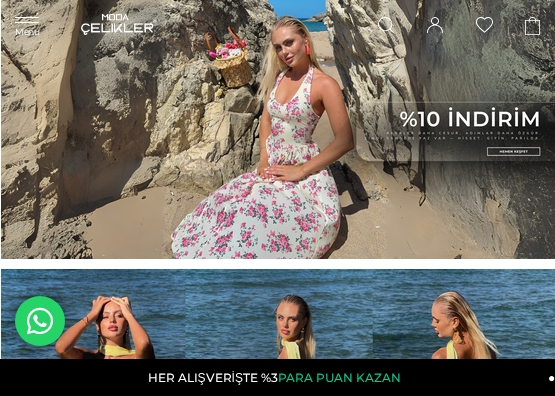 scroll, scrollTop: 0, scrollLeft: 0, axis: both 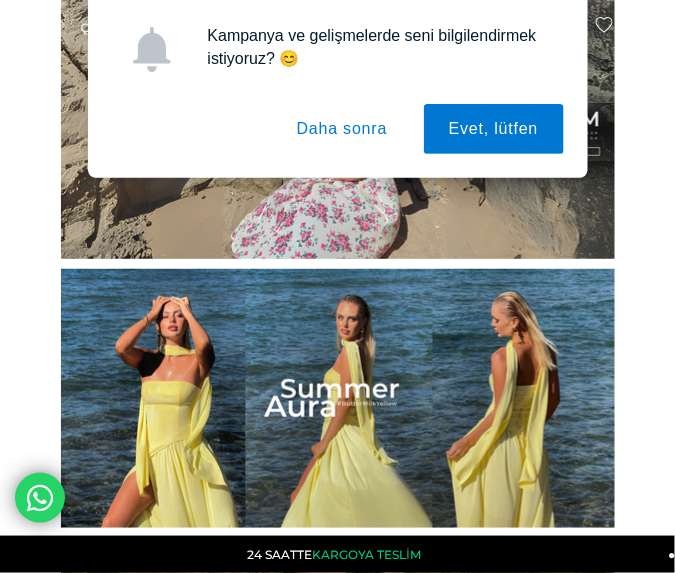 click on "Daha sonra" at bounding box center (342, 129) 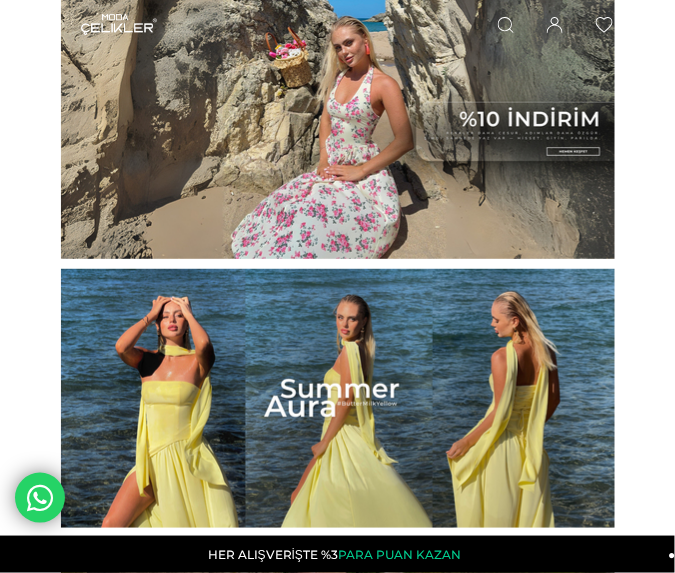 click on "Menü
Üye Girişi
Üye Ol
Hesabım
Çıkış Yap
Sepetim
Favorilerim
Yardım
Üye Girişi
Üye Ol
Google İle Bağlan
Anasayfa
İletişim
Sepetim
0
Ürün
Sepetim
Sepetinizde ürün bulunmamaktadır.
Genel Toplam :
Sepetim
SİPARİŞİ TAMAMLA
*** İptal" at bounding box center [337, 24] 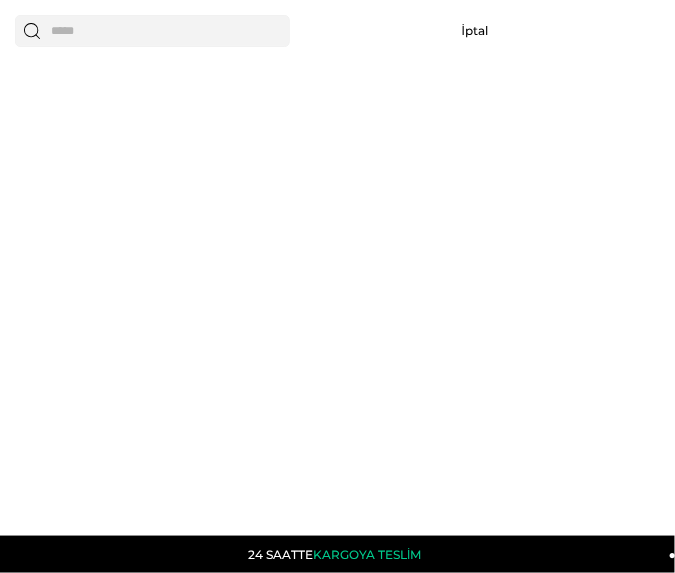 click at bounding box center [152, 31] 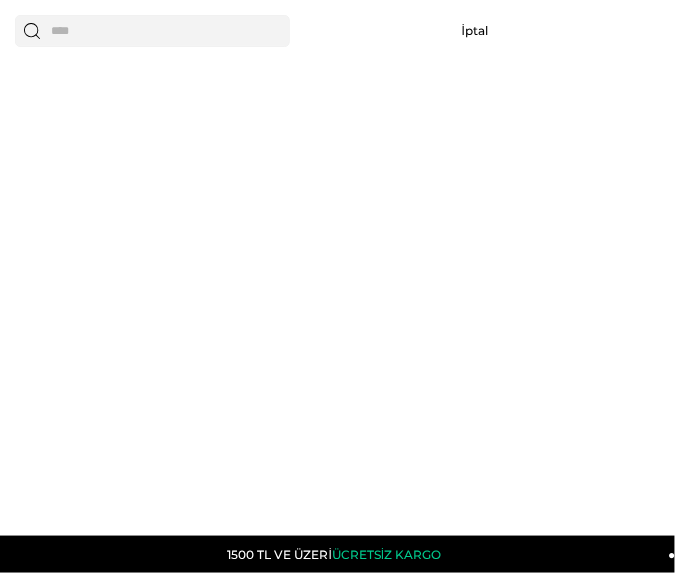type on "****" 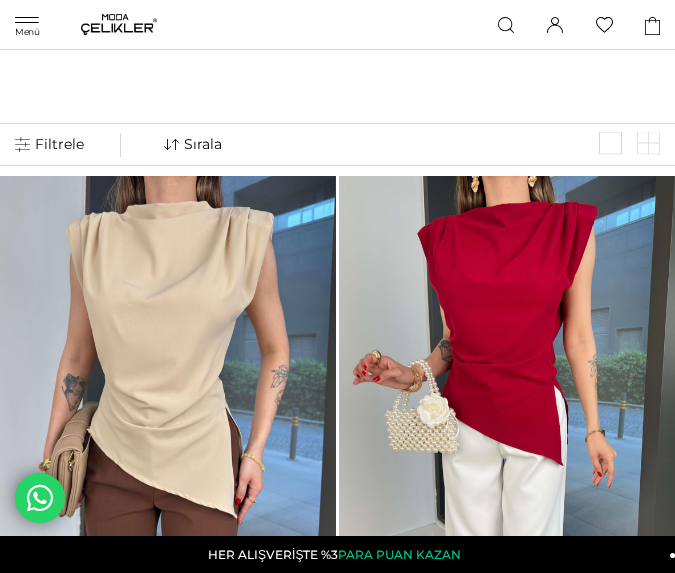 scroll, scrollTop: 0, scrollLeft: 0, axis: both 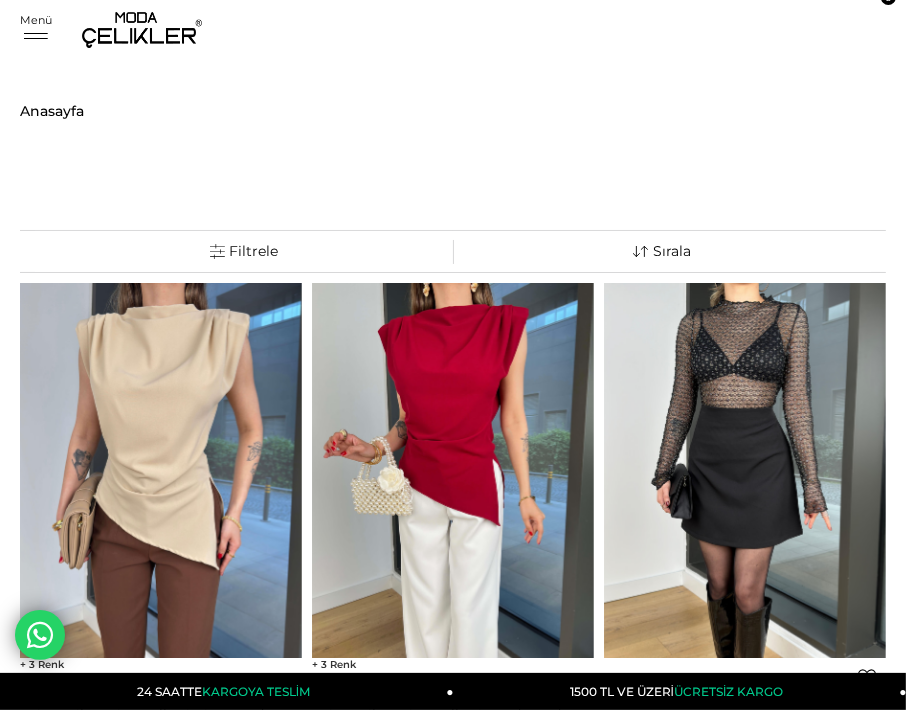 click on "Menü" at bounding box center (36, 20) 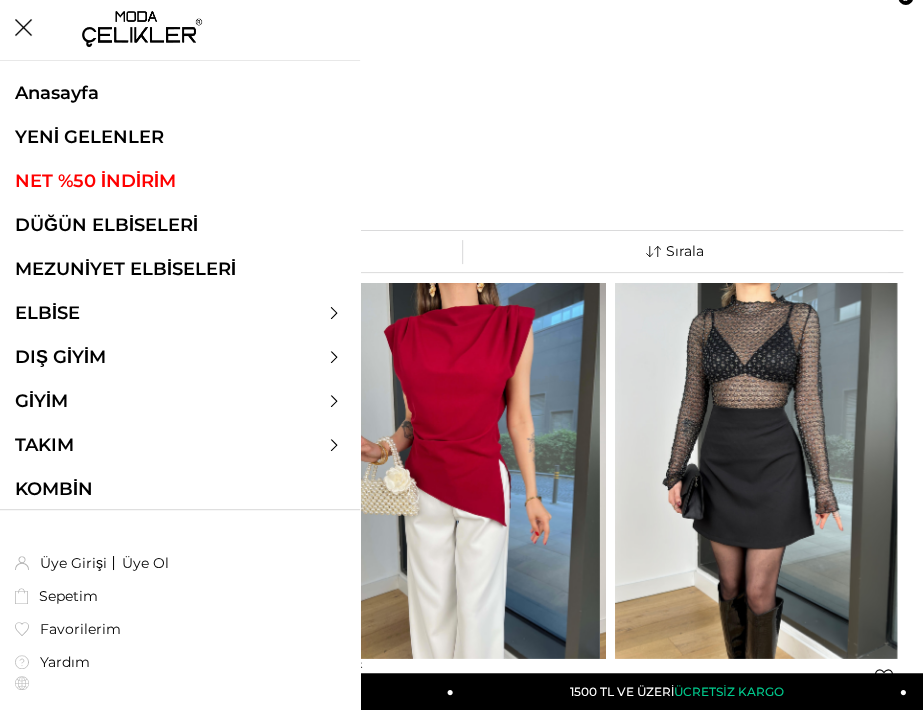 click on "Menü
Üye Girişi
Üye Ol
Google İle Bağlan
Anasayfa
İletişim
Sepetim
0
Ürün
Sepetim
Sepetinizde ürün bulunmamaktadır.
Genel Toplam :
Sepetim
SİPARİŞİ TAMAMLA
****
***
İptal" at bounding box center [461, 30] 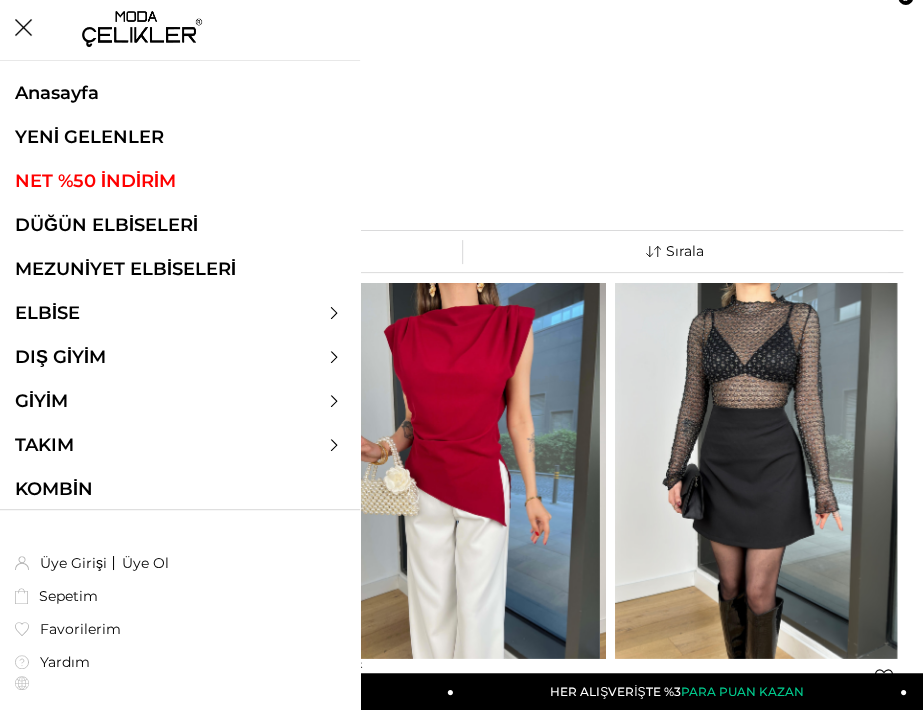 click on "Anasayfa" at bounding box center (180, 93) 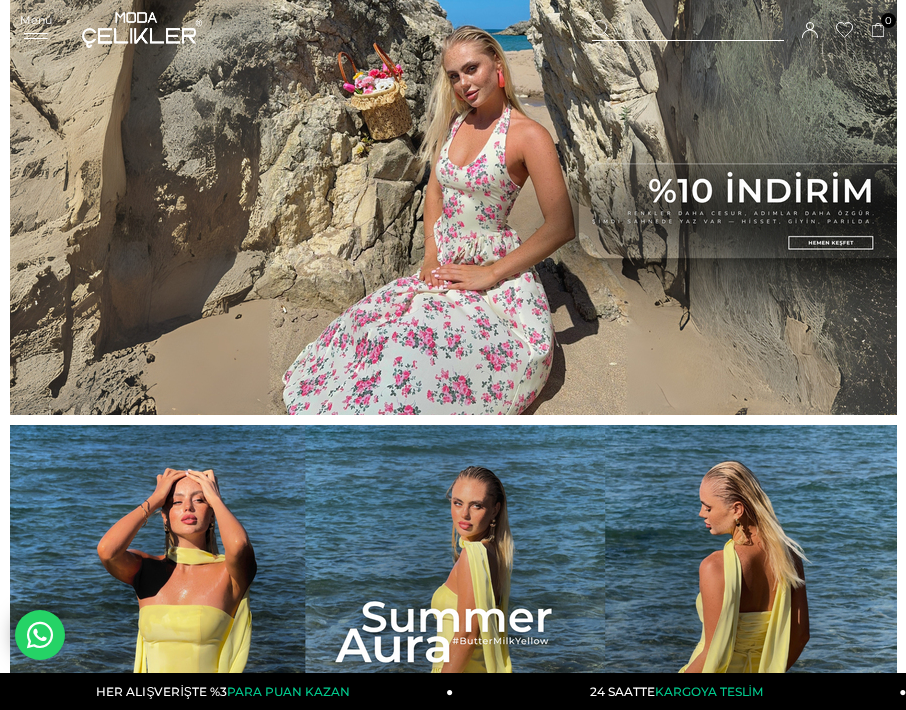 scroll, scrollTop: 0, scrollLeft: 0, axis: both 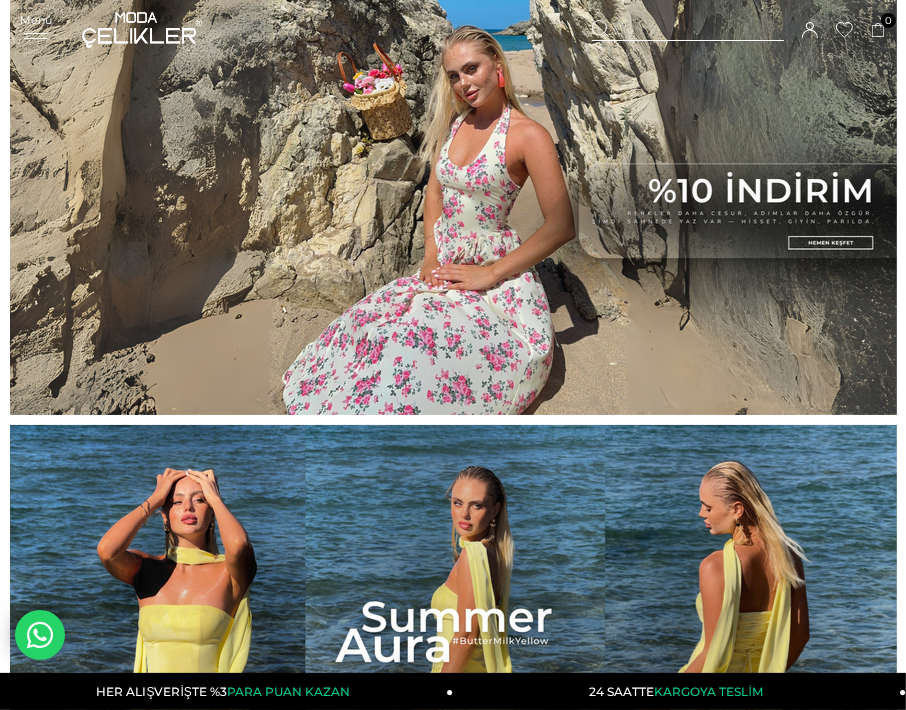 click at bounding box center (688, 30) 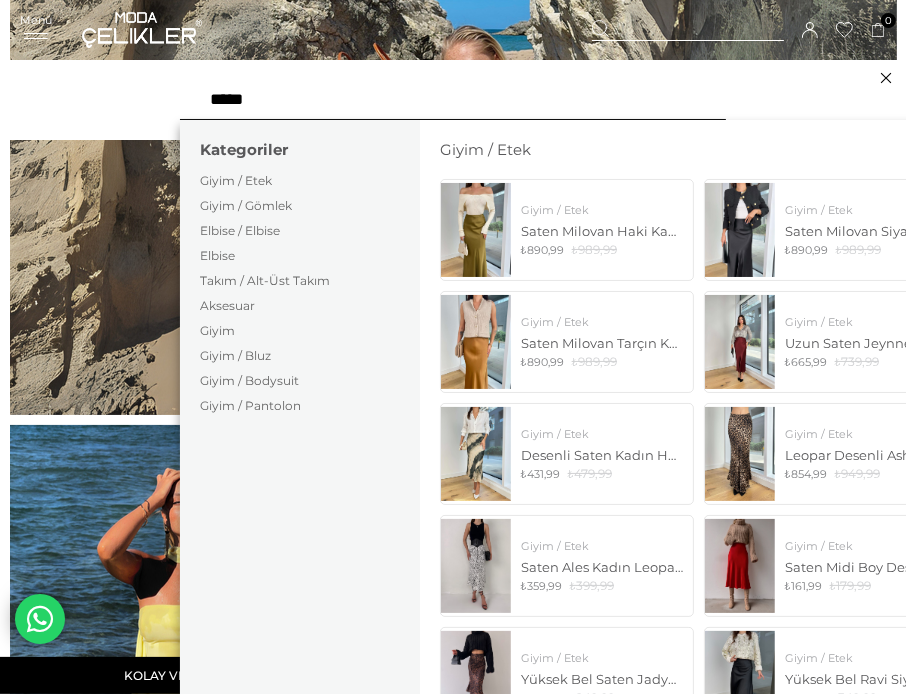 type on "*****" 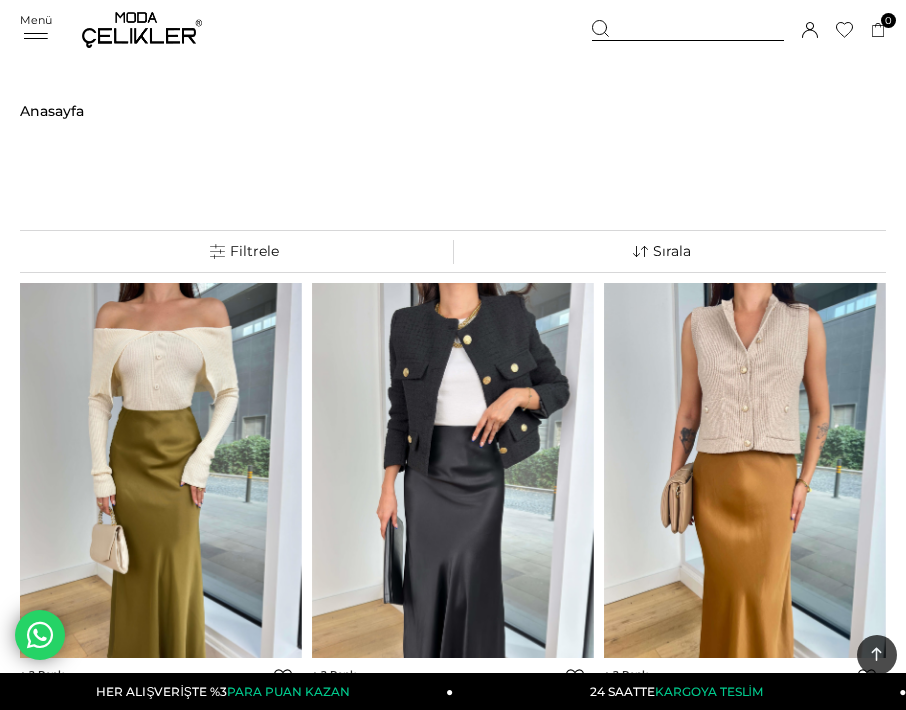 scroll, scrollTop: 333, scrollLeft: 0, axis: vertical 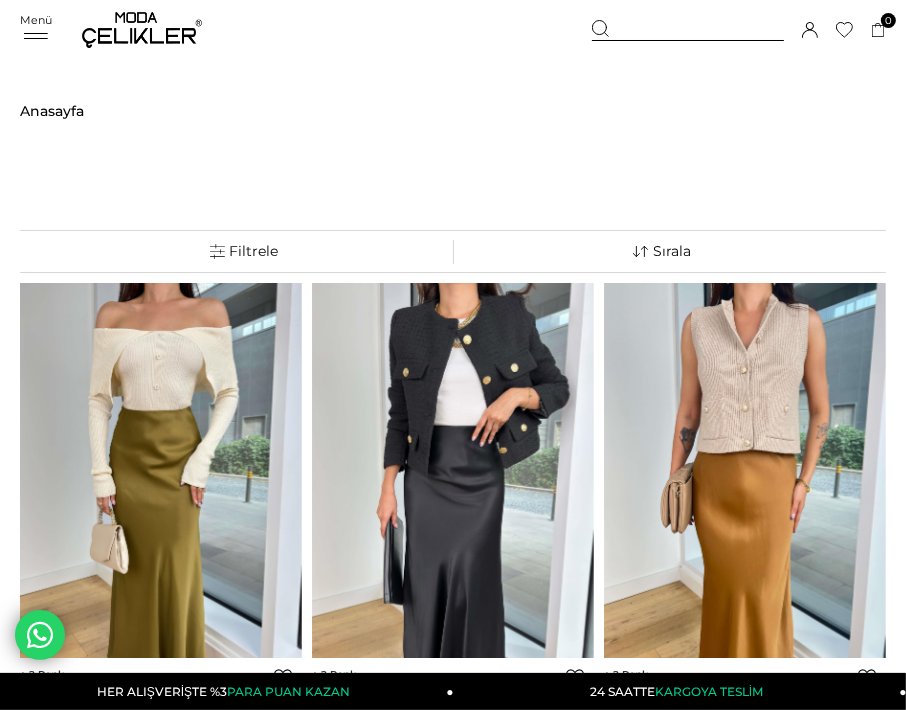 click on "Menü" at bounding box center [36, 27] 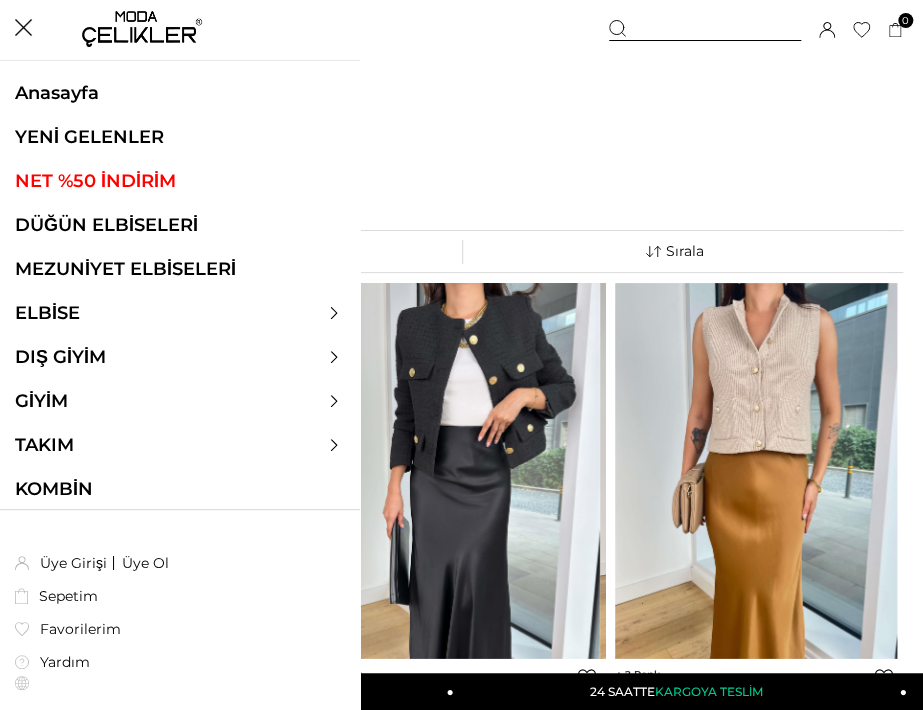 click on "NET %50 İNDİRİM" at bounding box center [180, 181] 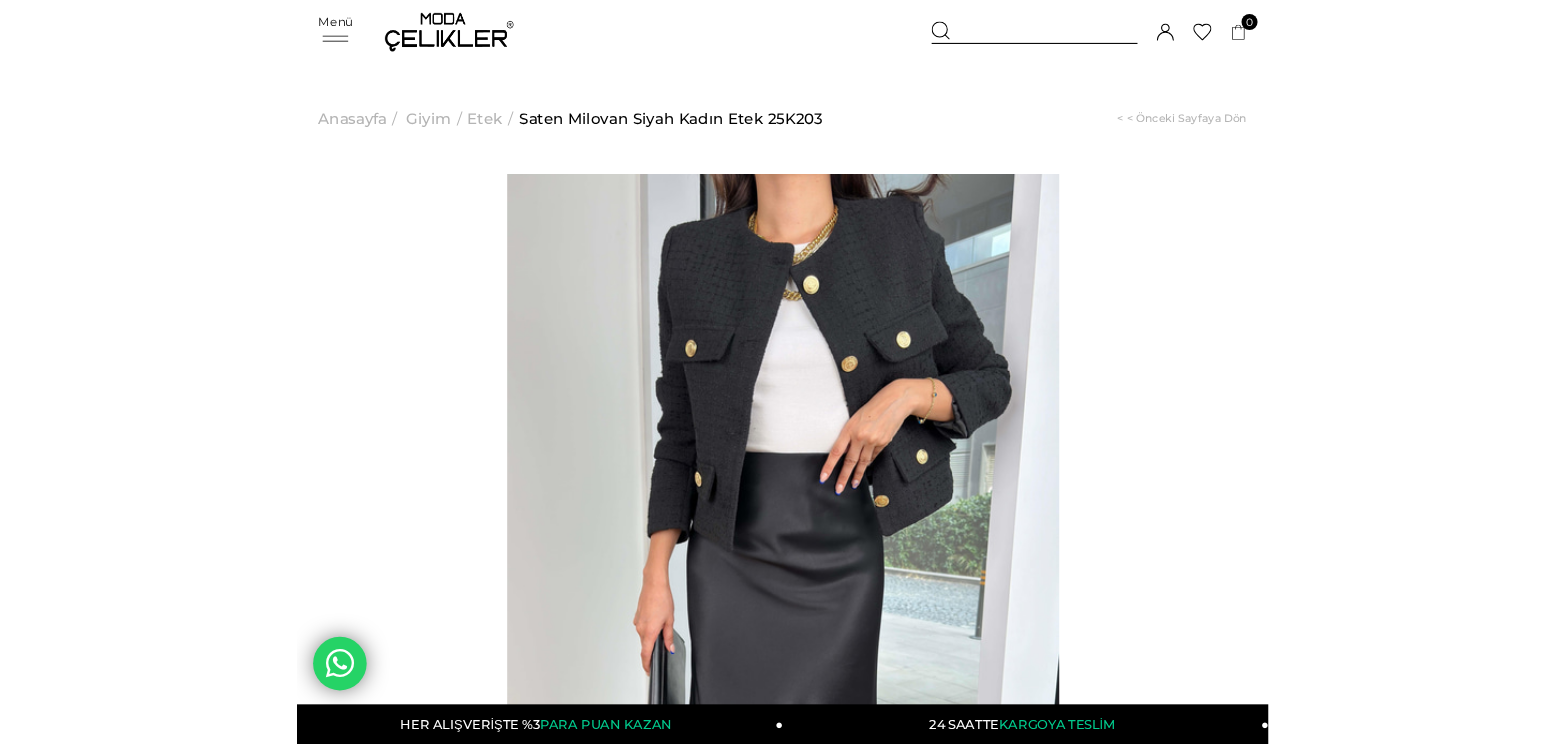 scroll, scrollTop: 0, scrollLeft: 0, axis: both 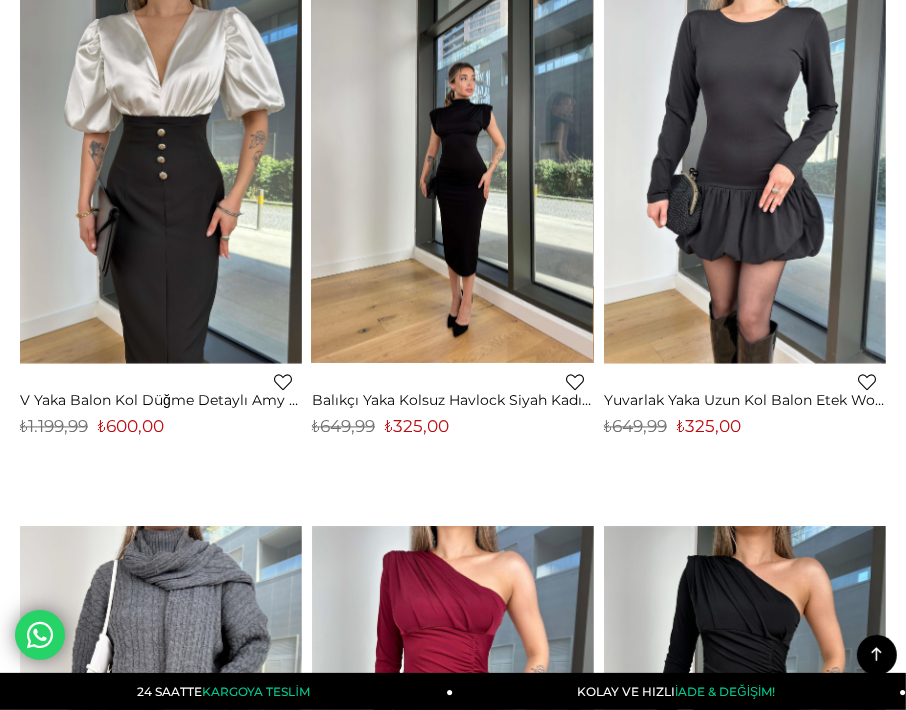 click at bounding box center (452, 176) 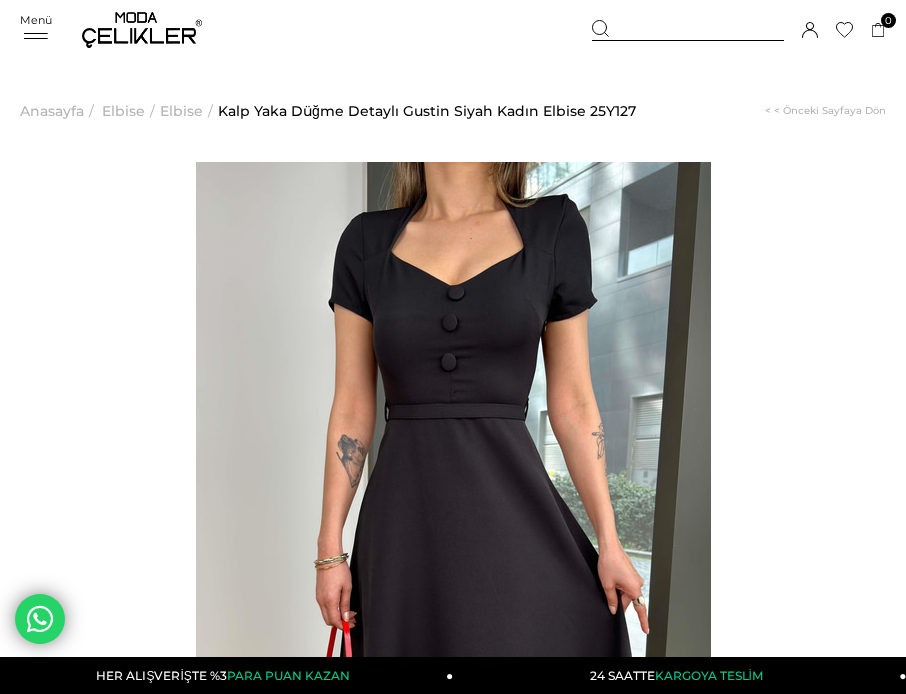 scroll, scrollTop: 0, scrollLeft: 0, axis: both 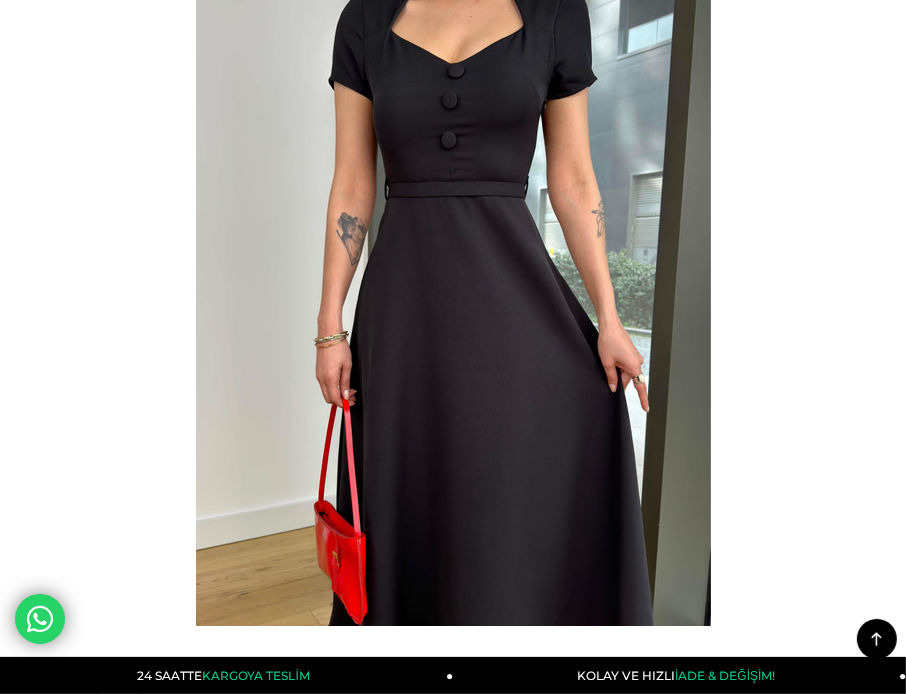click at bounding box center [453, 283] 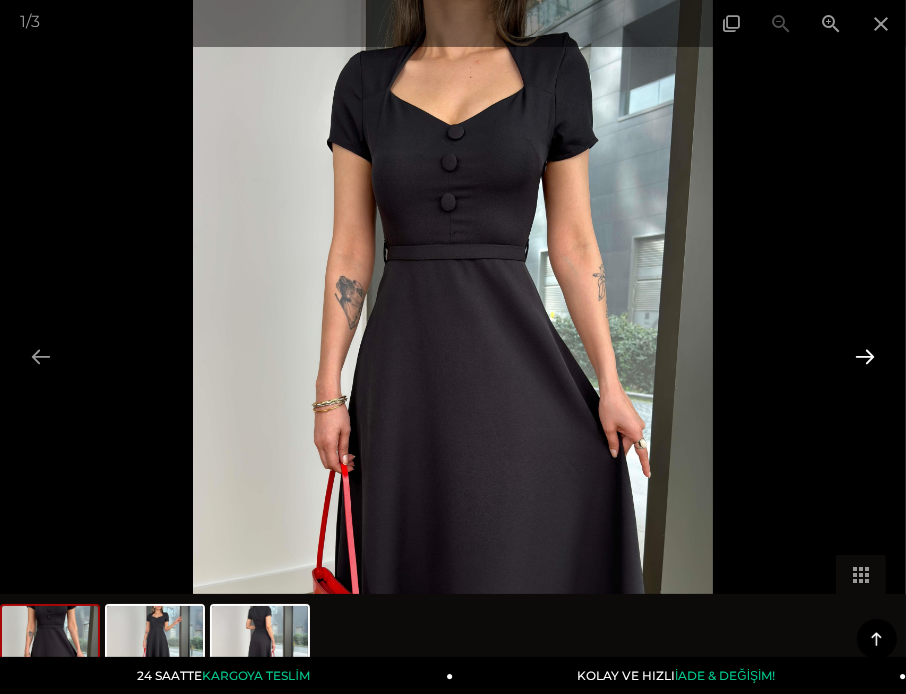 click at bounding box center (865, 356) 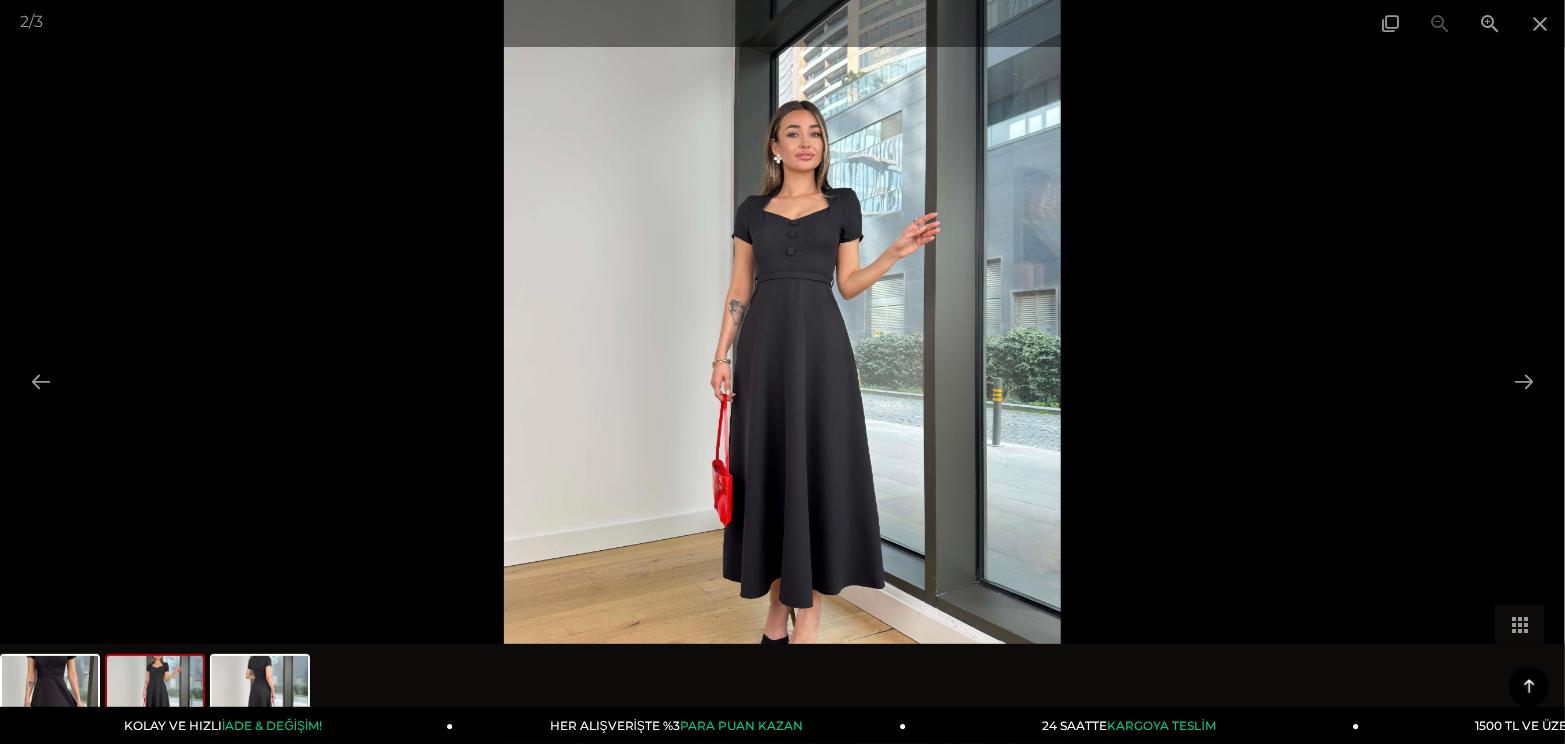 scroll, scrollTop: 730, scrollLeft: 0, axis: vertical 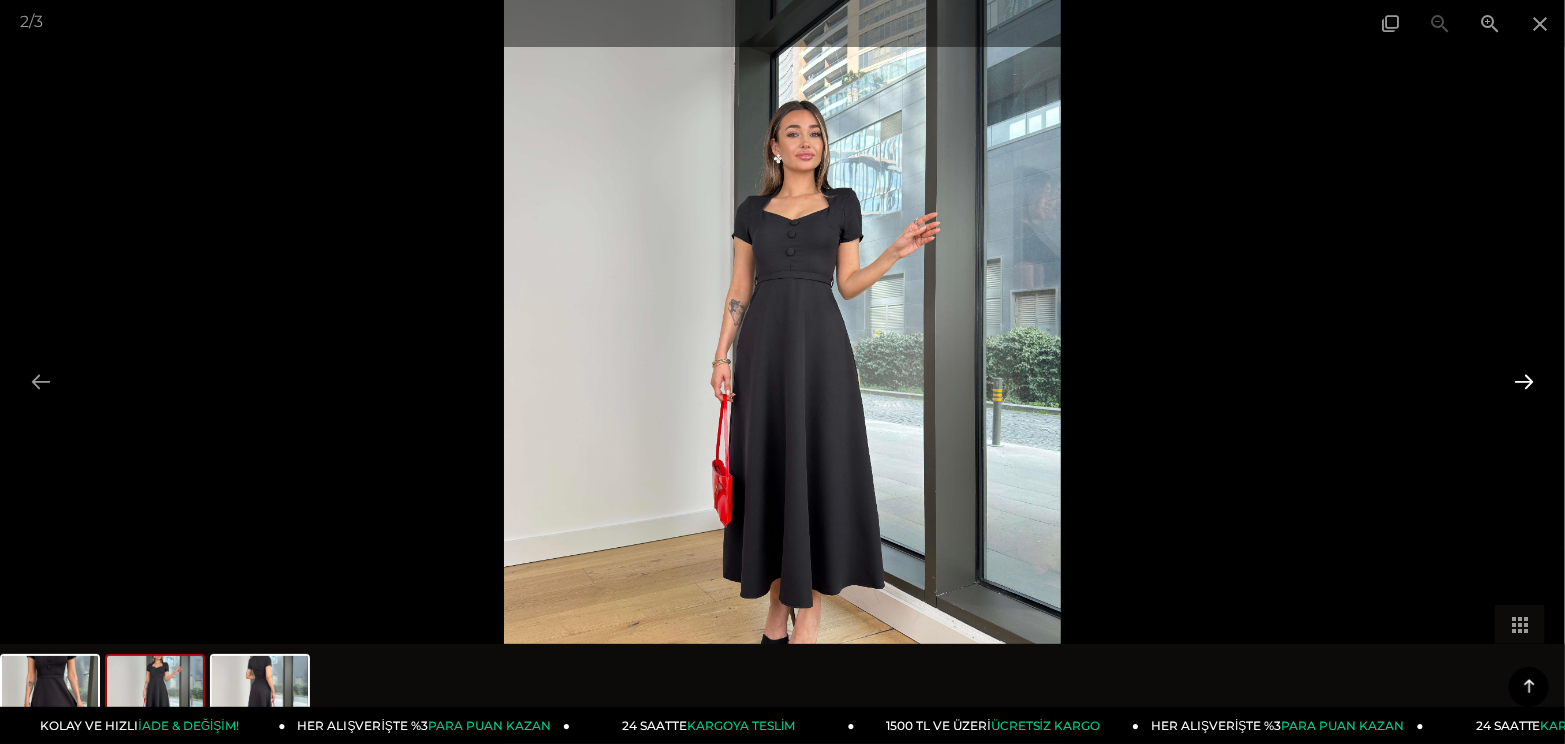 click at bounding box center (1524, 381) 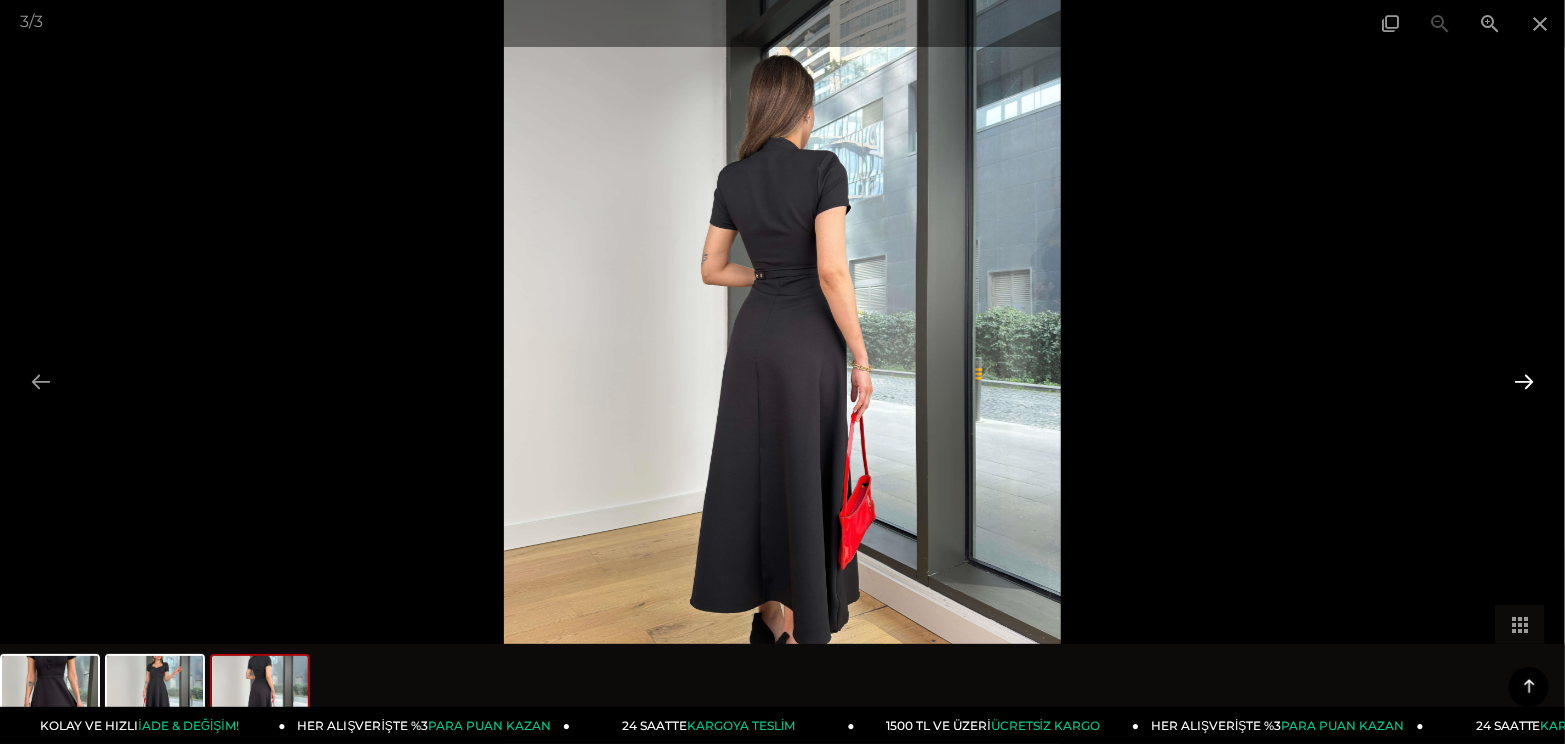click at bounding box center (1524, 381) 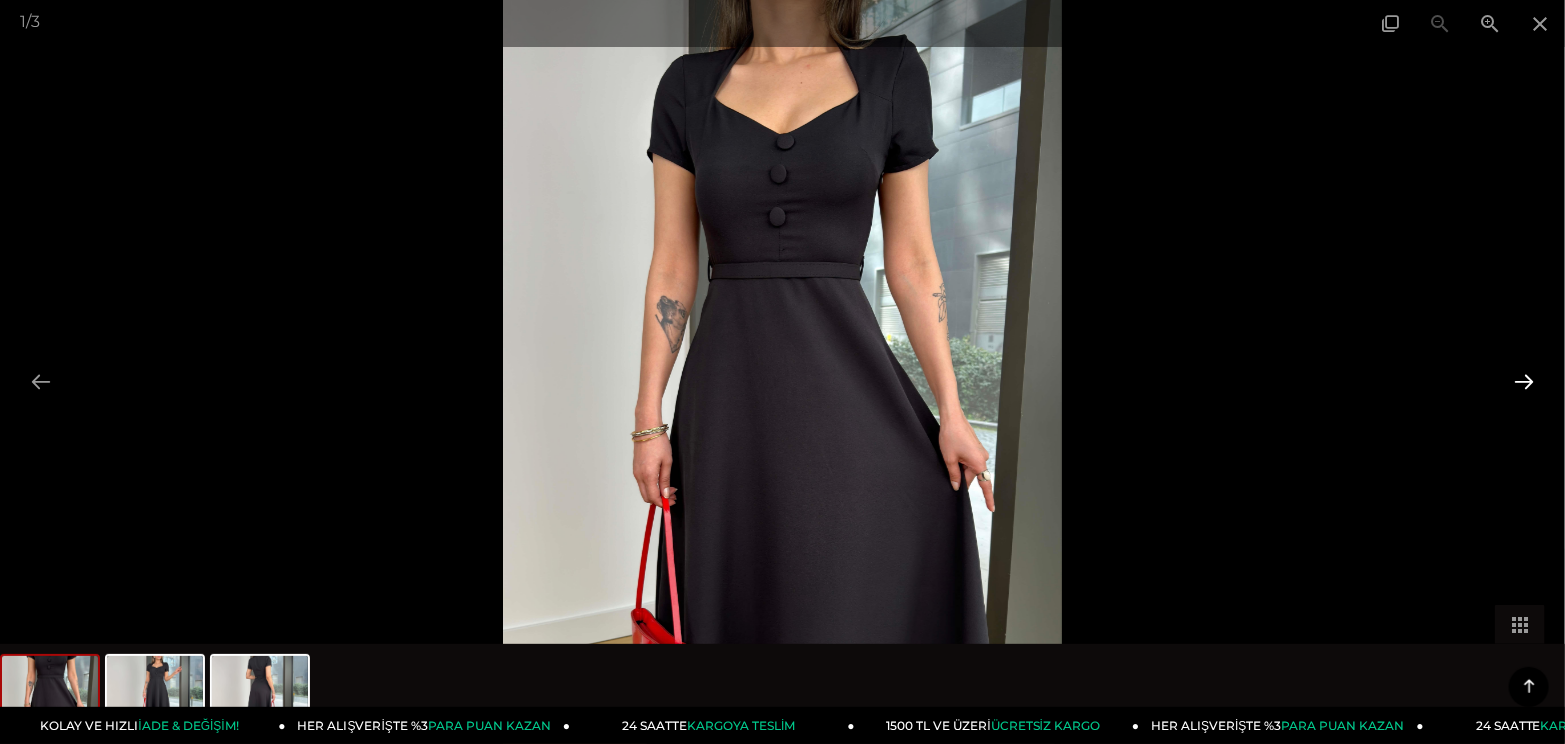 click at bounding box center [1524, 381] 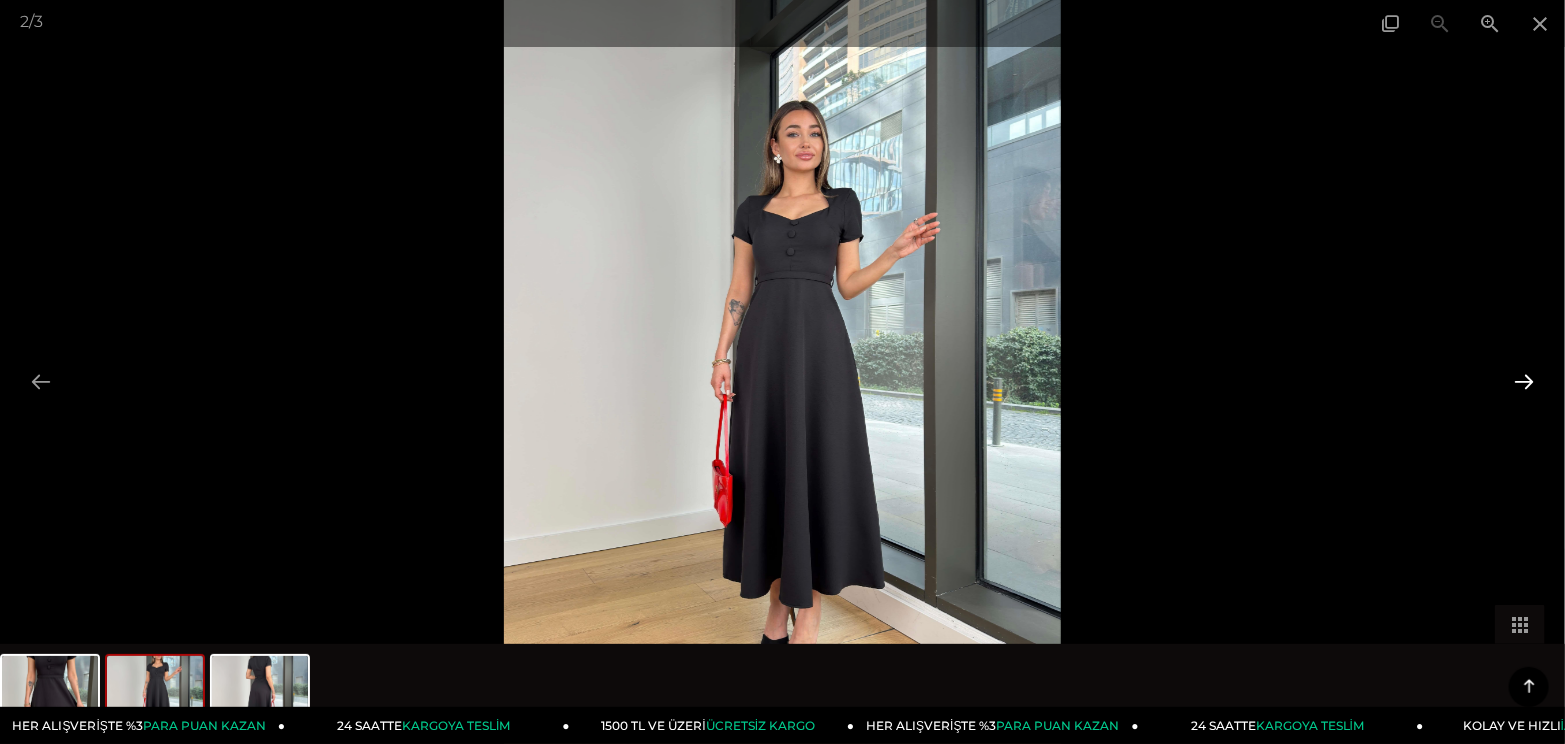 click at bounding box center [1524, 381] 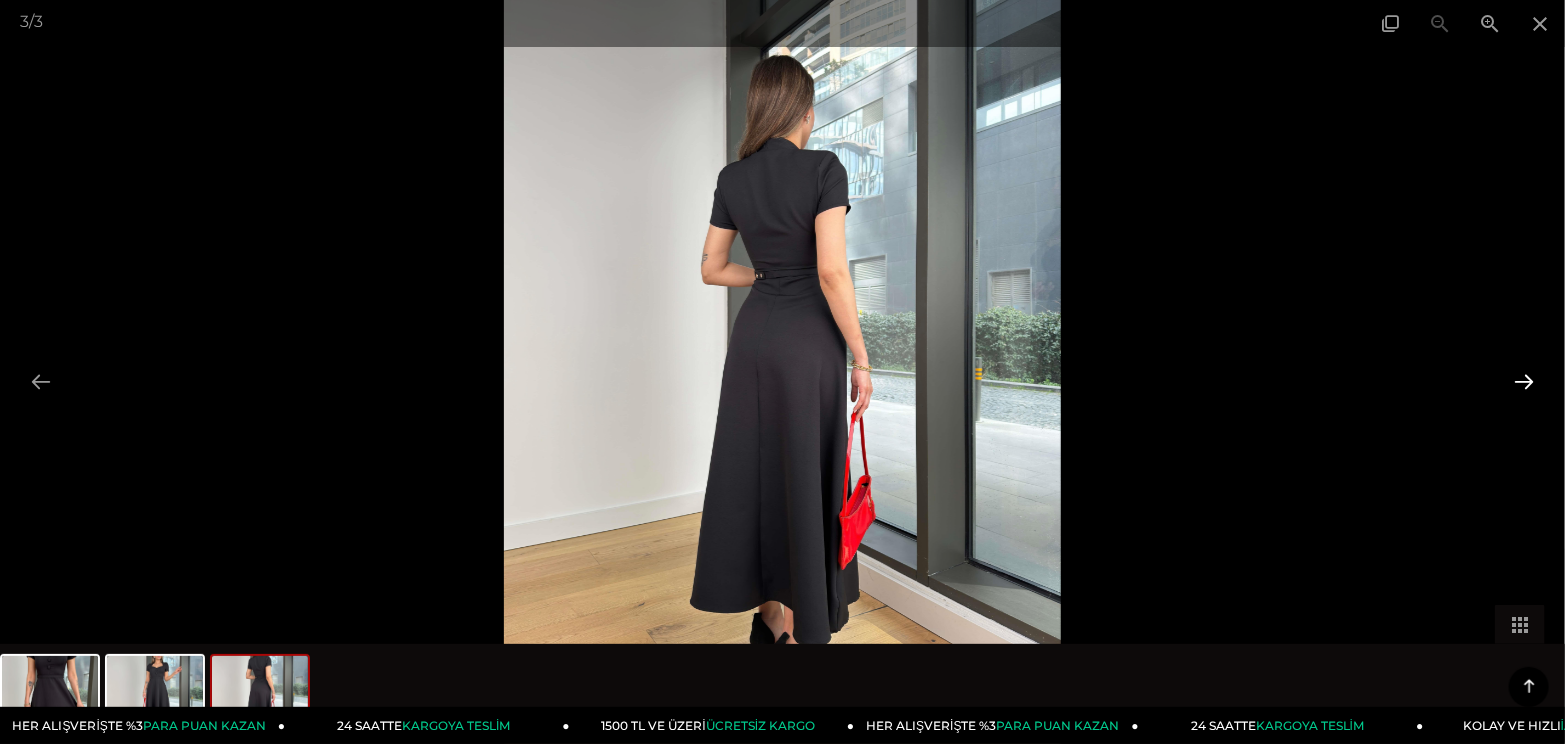 click at bounding box center (1524, 381) 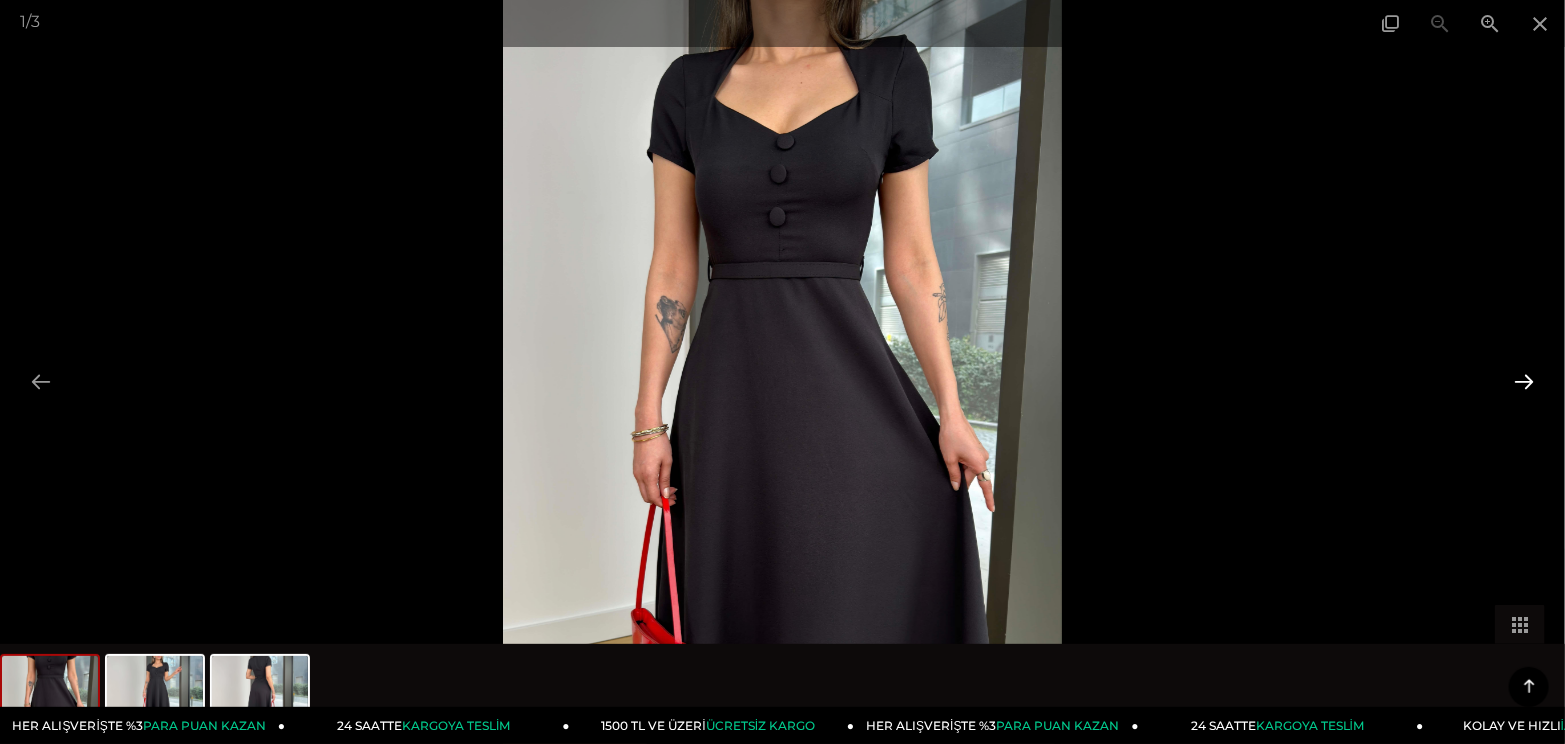click at bounding box center (1524, 381) 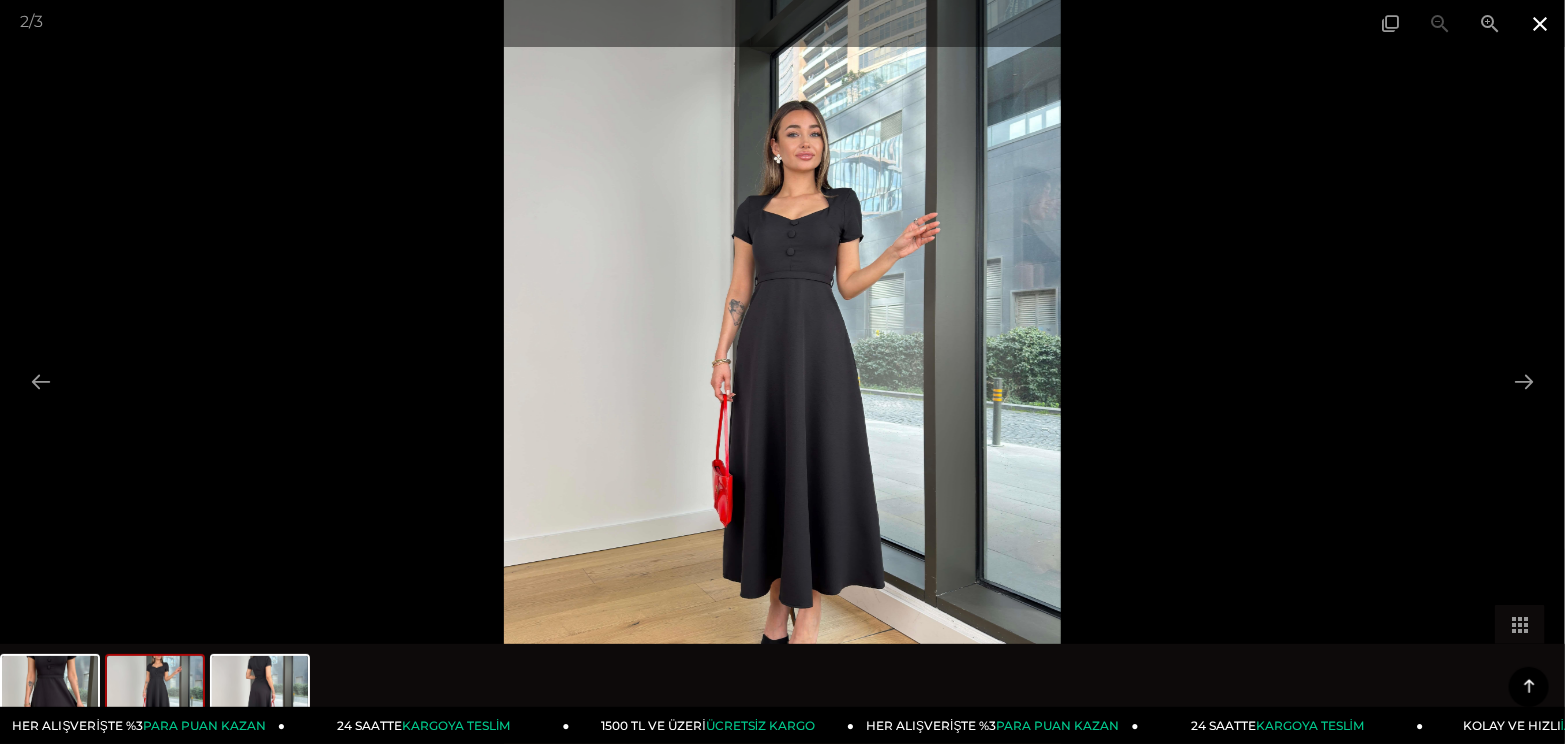 click at bounding box center [1540, 23] 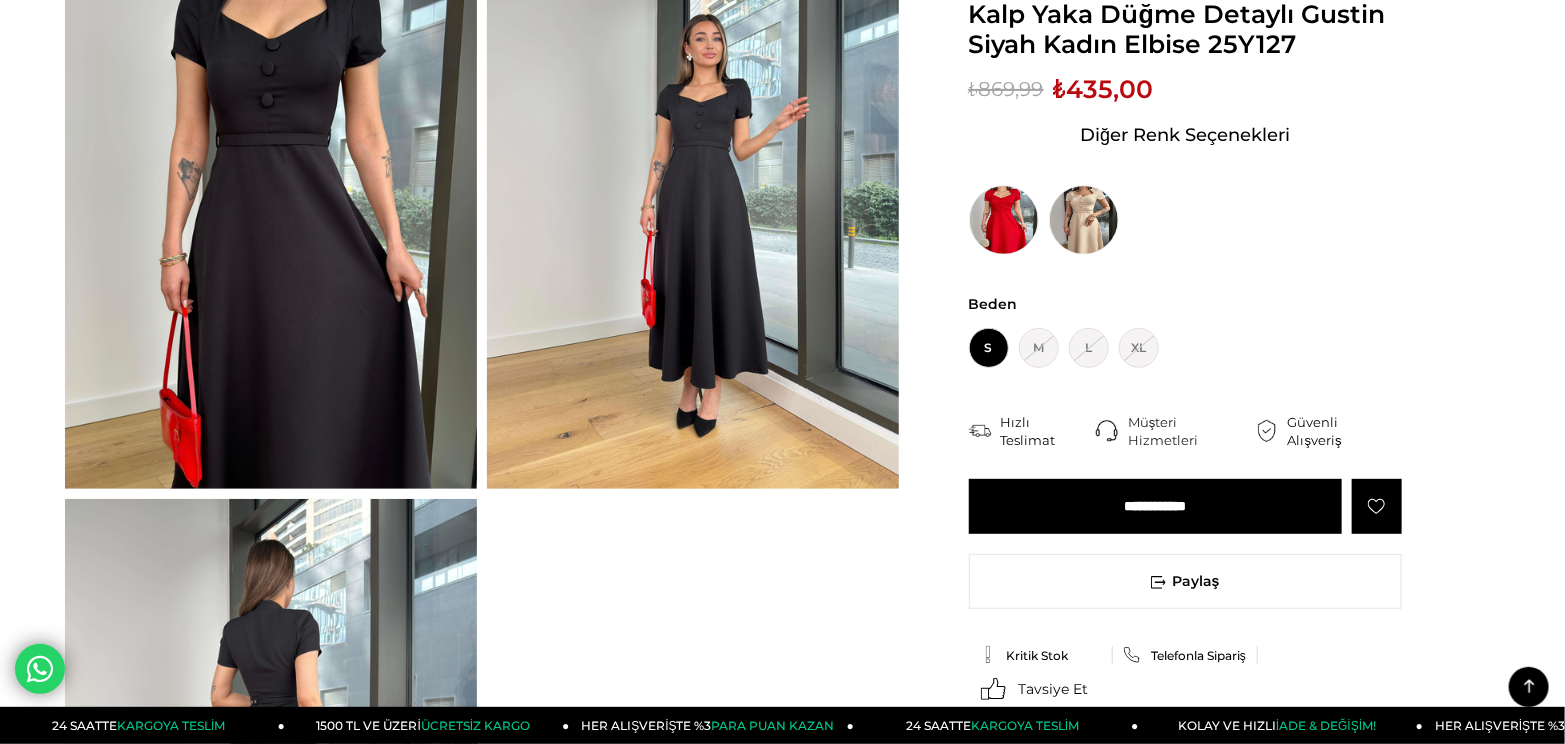 click on "**********" at bounding box center (1155, 506) 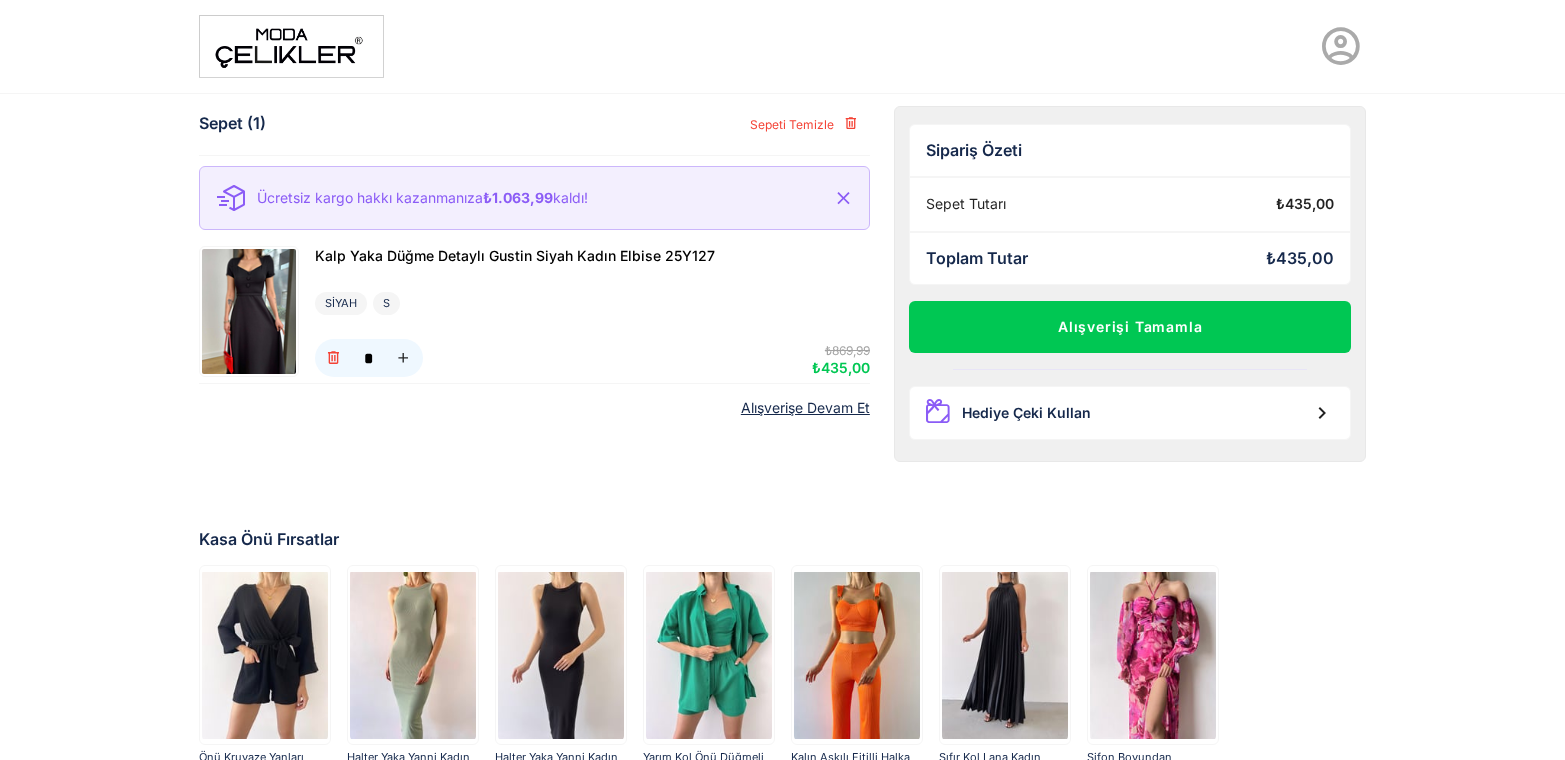 scroll, scrollTop: 0, scrollLeft: 0, axis: both 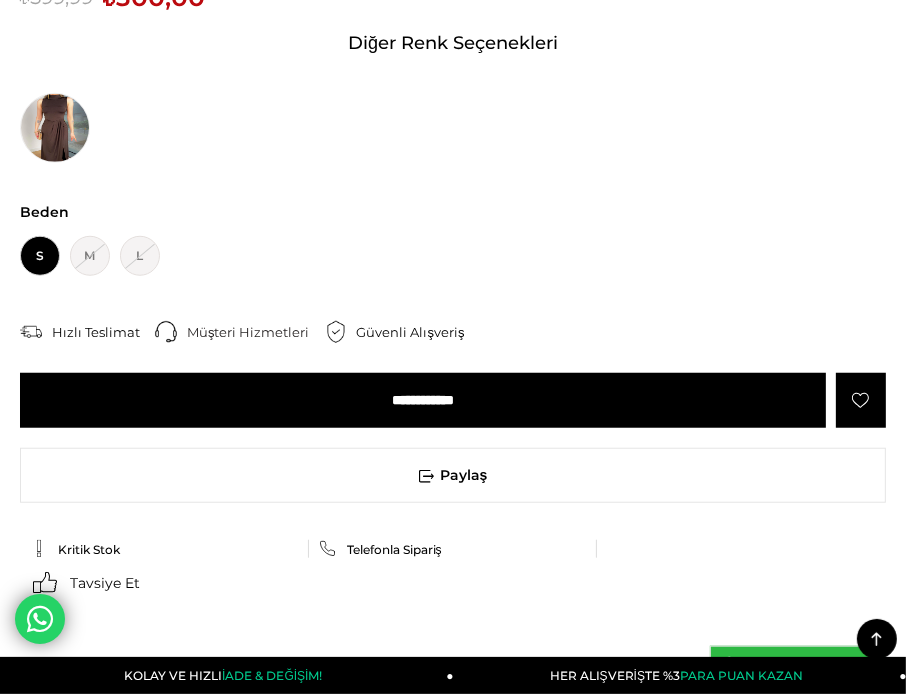 click on "**********" at bounding box center [423, 400] 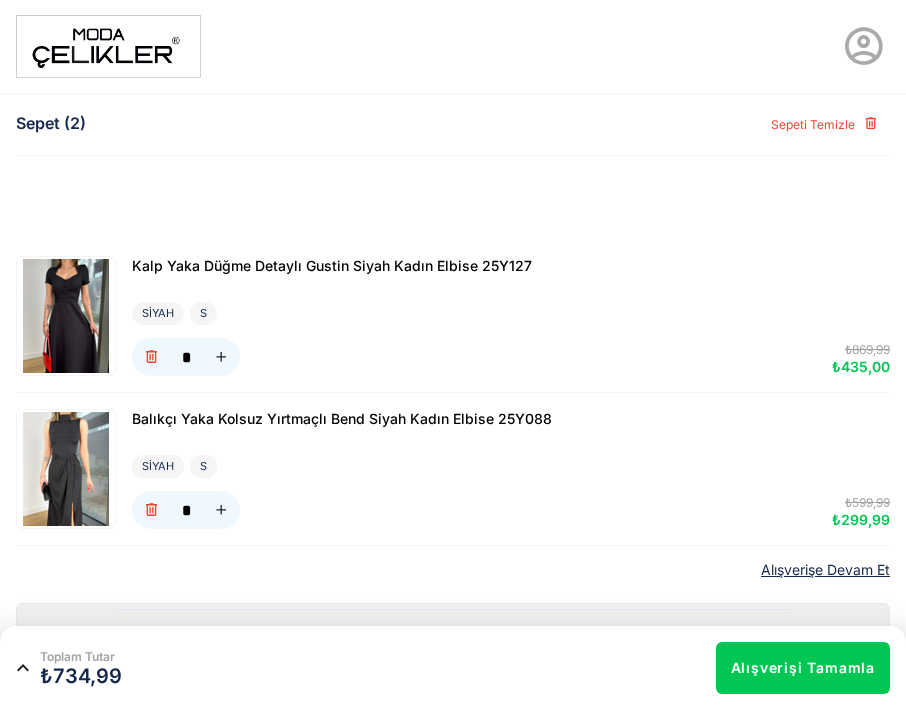 scroll, scrollTop: 0, scrollLeft: 0, axis: both 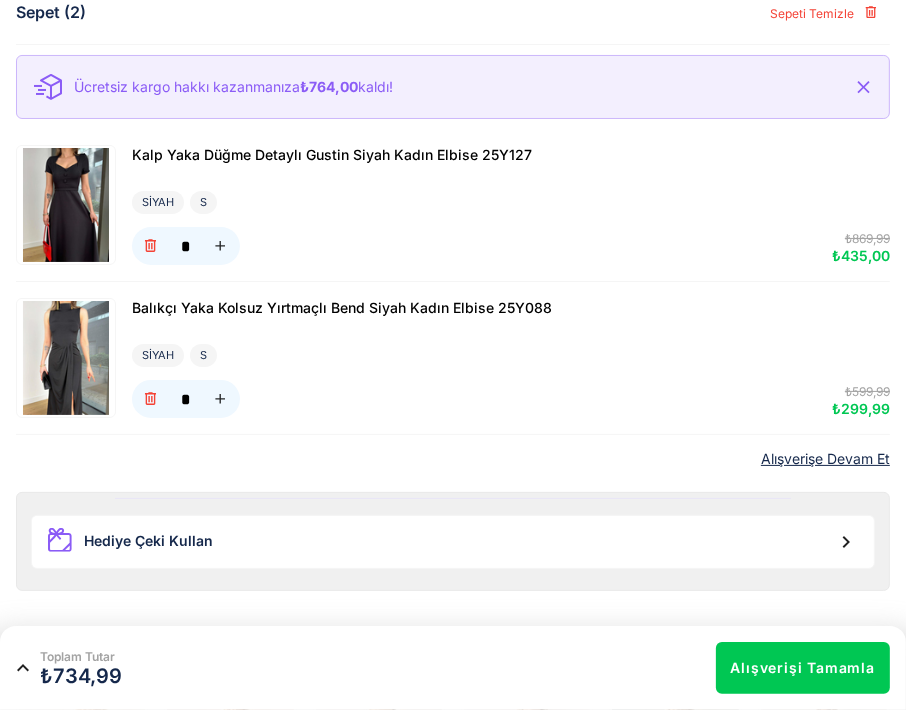 click on "SİYAH S" at bounding box center [511, 202] 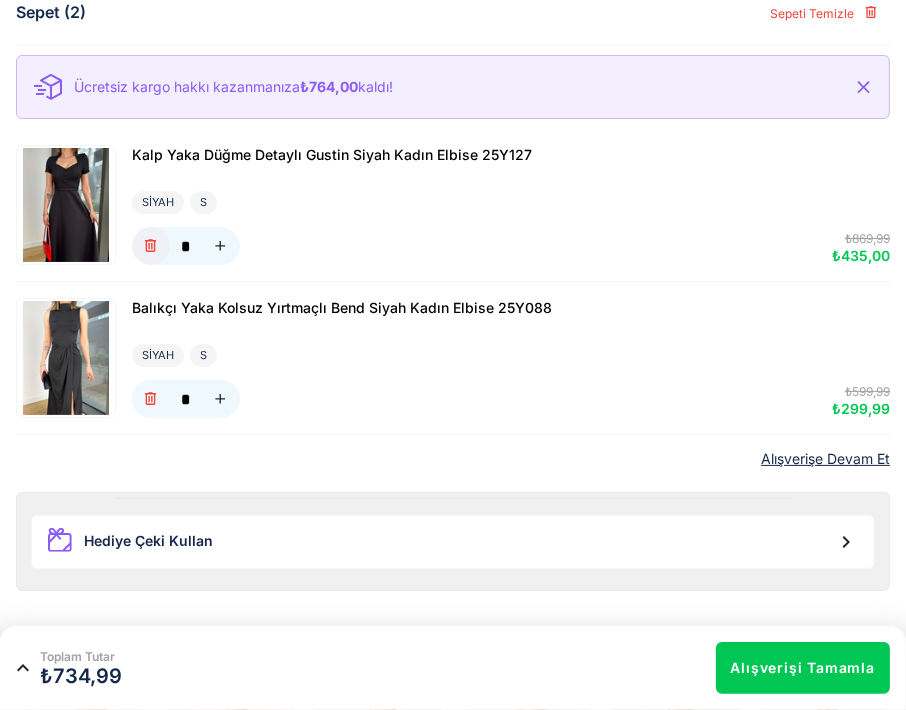 click at bounding box center (151, 246) 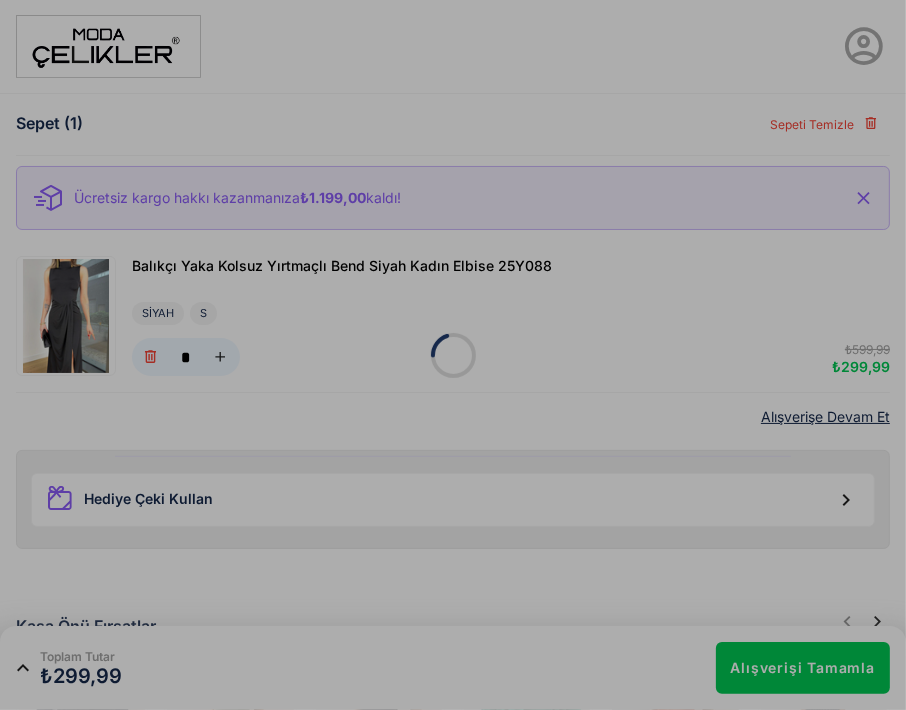 scroll, scrollTop: 111, scrollLeft: 0, axis: vertical 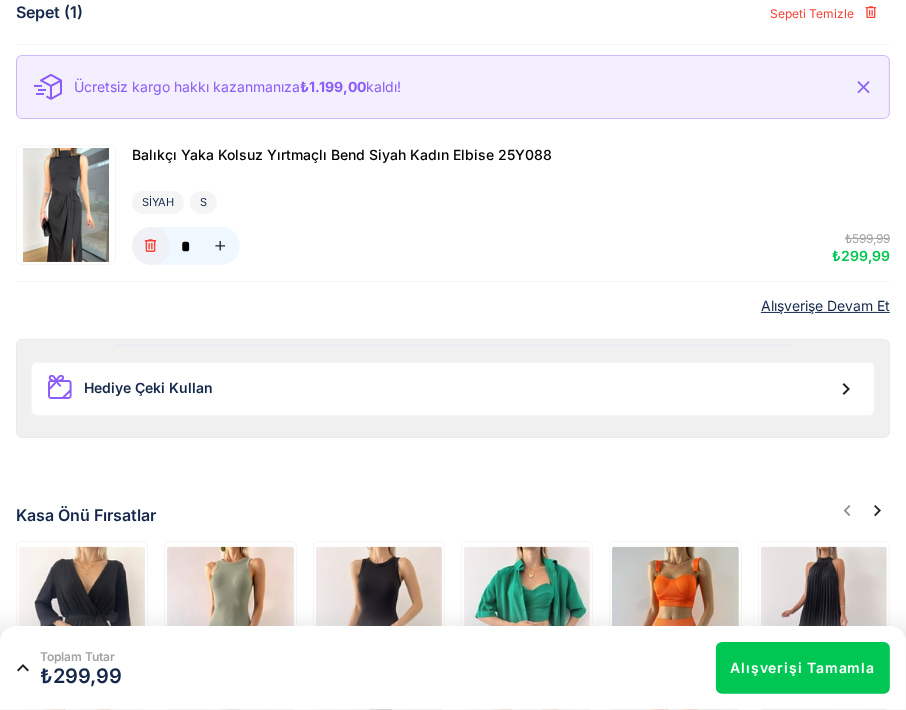 click at bounding box center (151, 246) 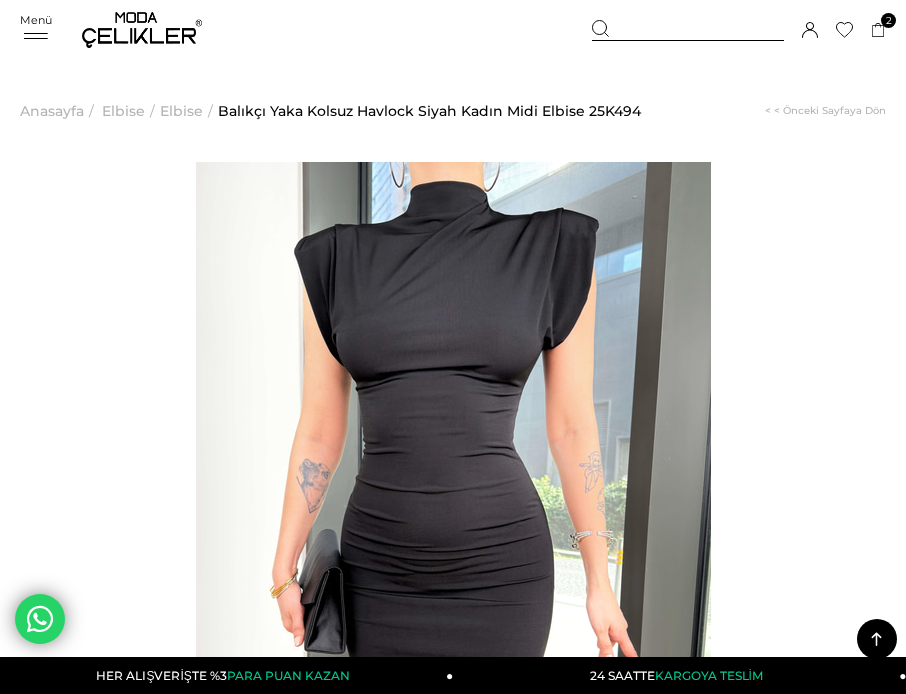 scroll, scrollTop: 555, scrollLeft: 0, axis: vertical 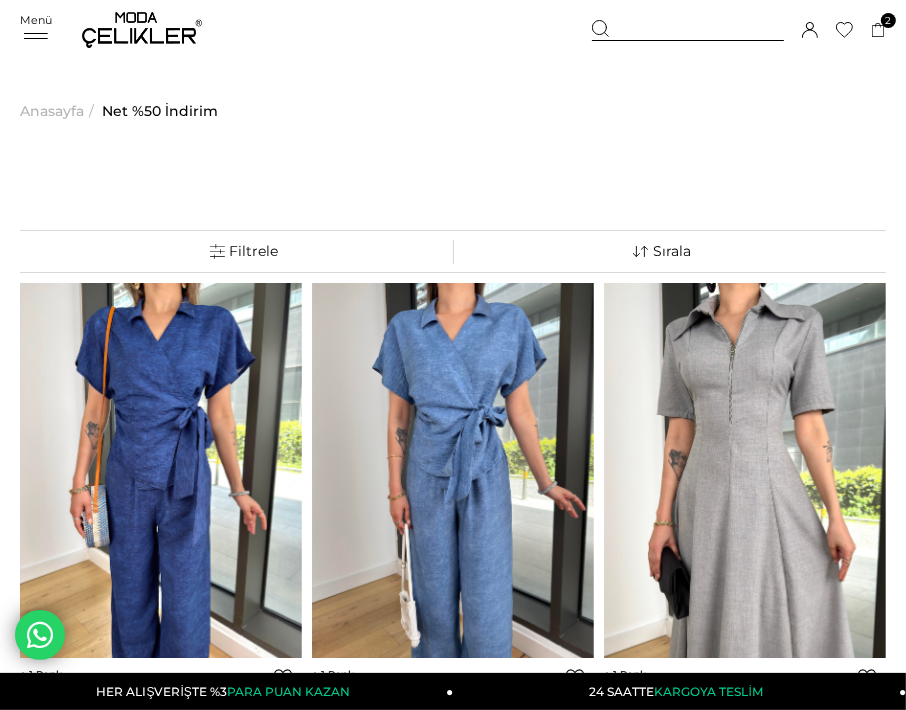 click on "Menü" at bounding box center (36, 20) 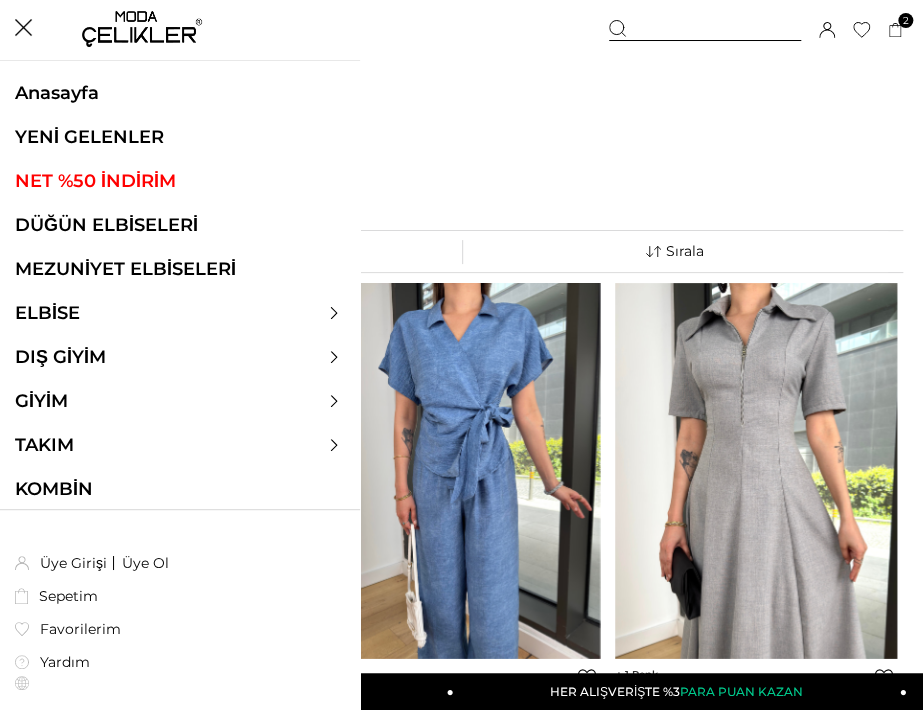 click on "YENİ GELENLER" at bounding box center (180, 137) 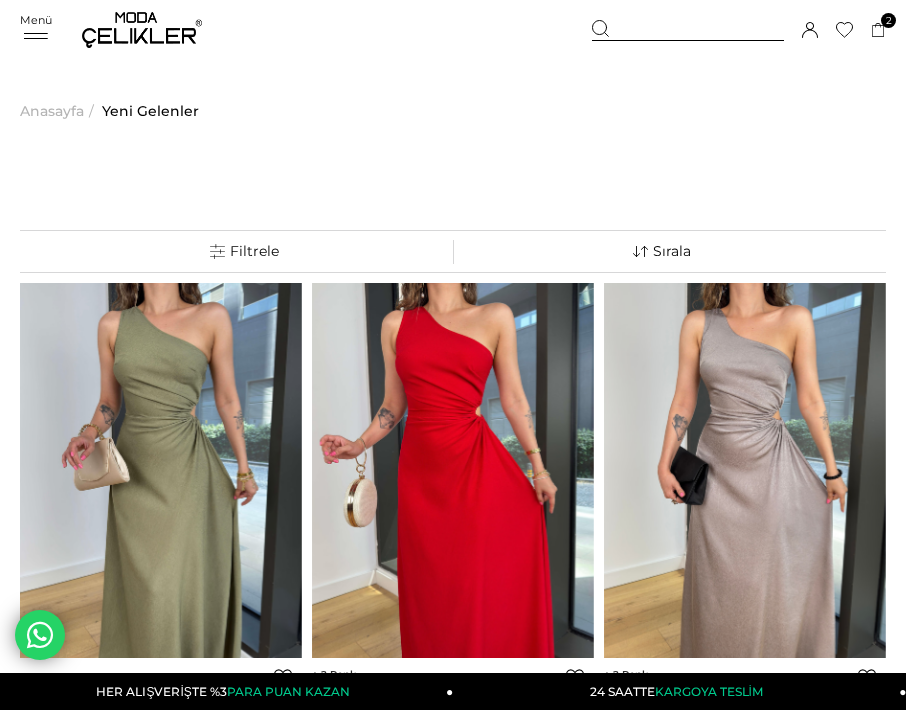scroll, scrollTop: 111, scrollLeft: 0, axis: vertical 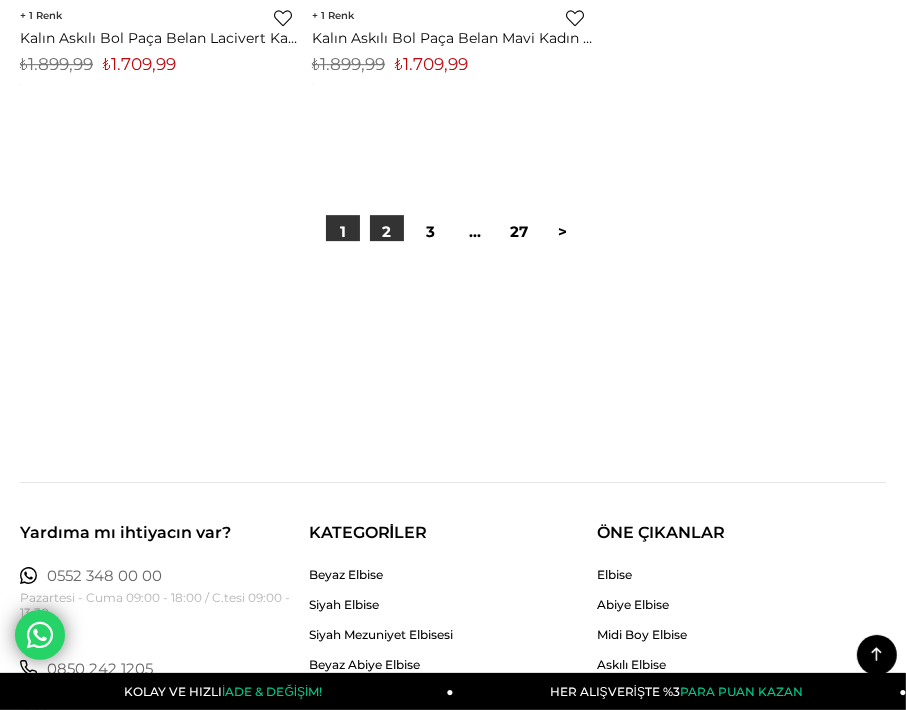 click on "2" at bounding box center (387, 232) 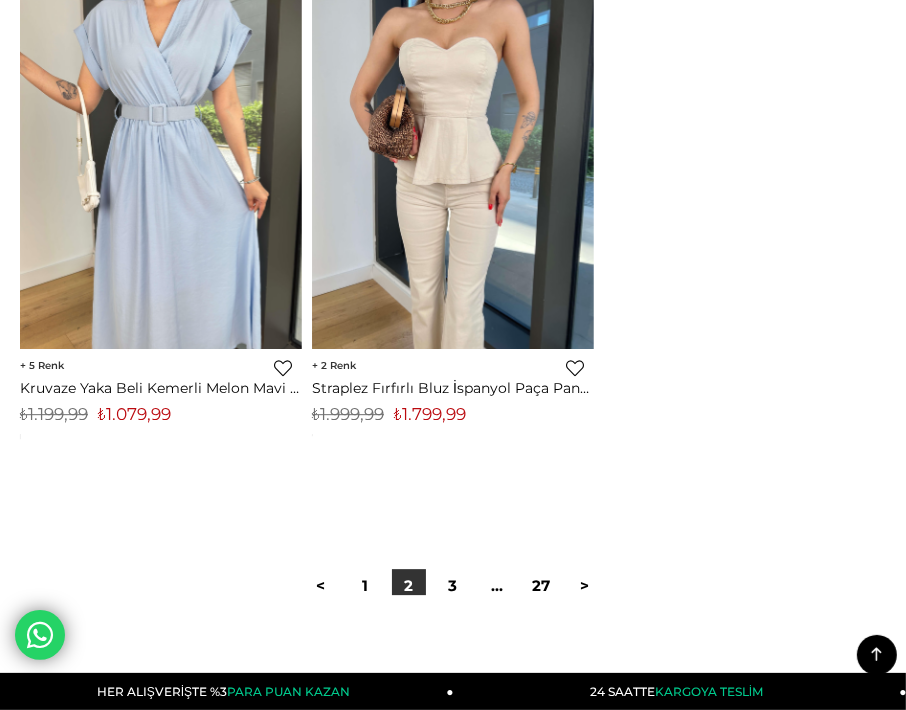 scroll, scrollTop: 14555, scrollLeft: 0, axis: vertical 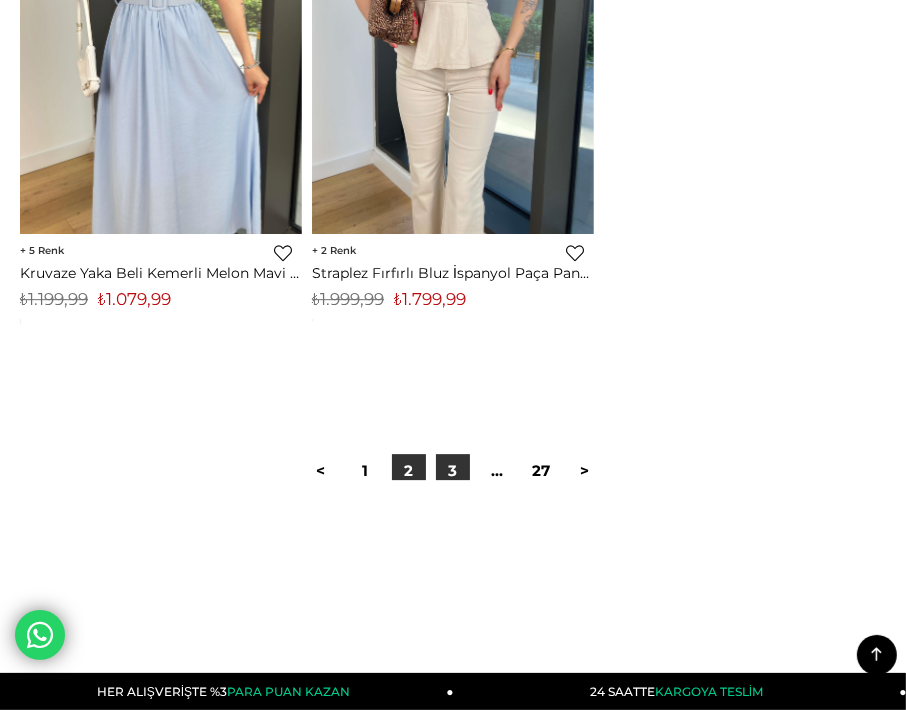 click on "3" at bounding box center [453, 471] 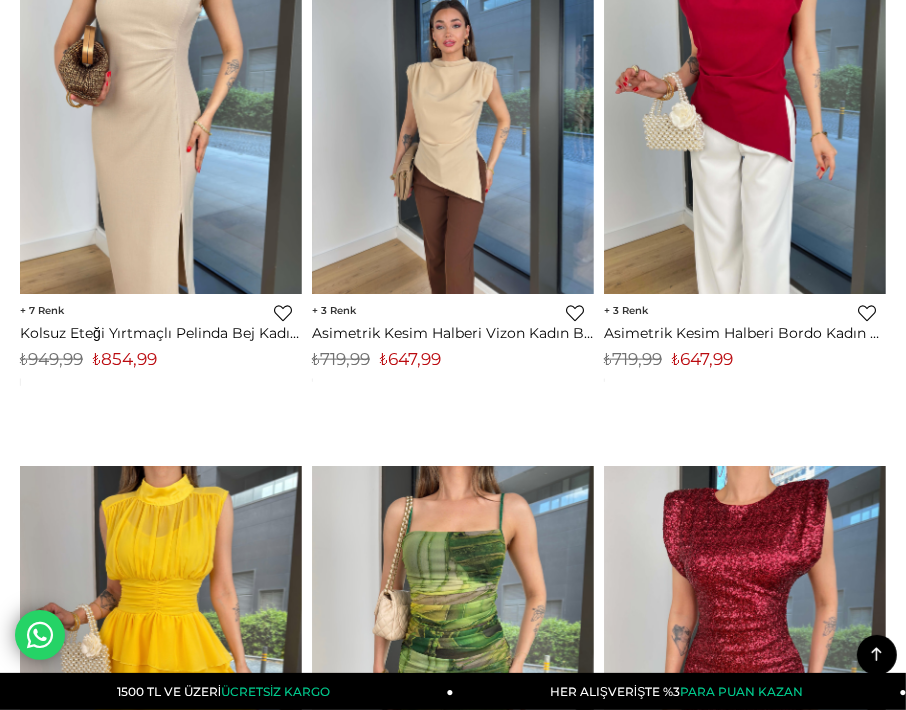 scroll, scrollTop: 6222, scrollLeft: 0, axis: vertical 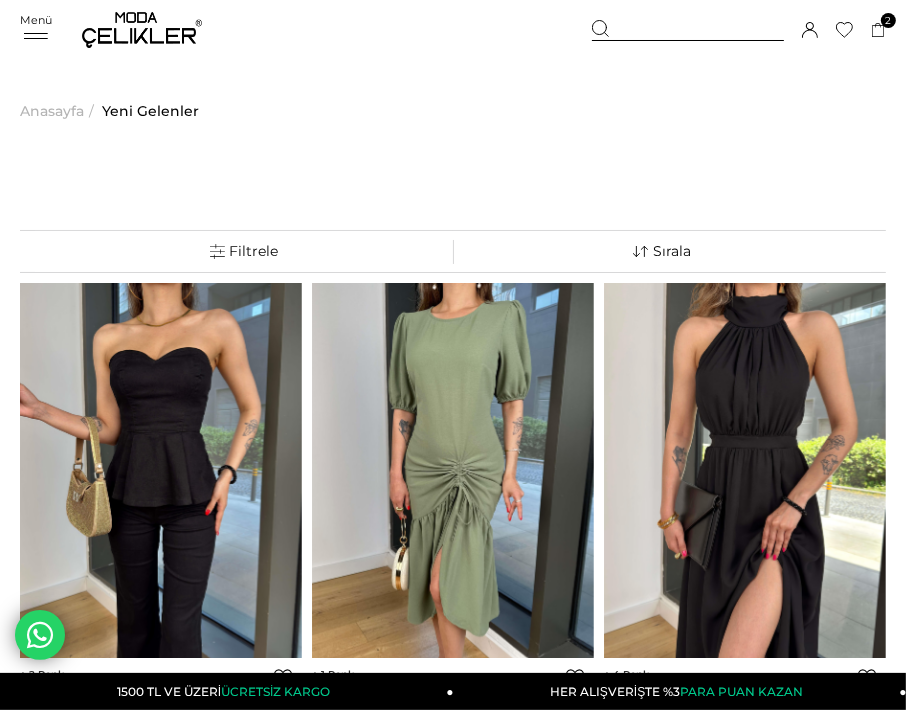 click at bounding box center [688, 30] 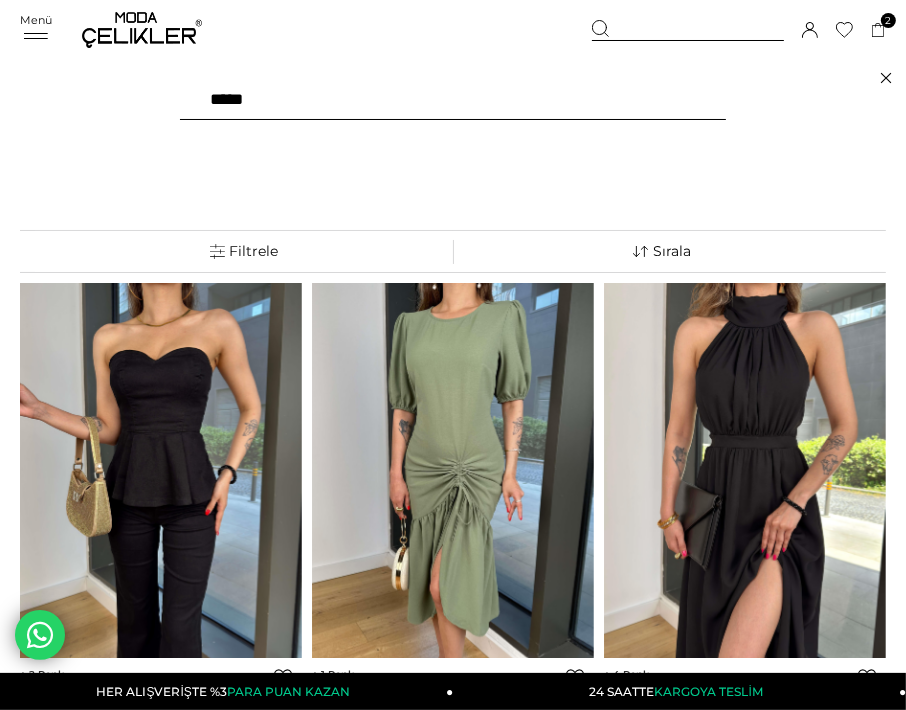click at bounding box center (453, 100) 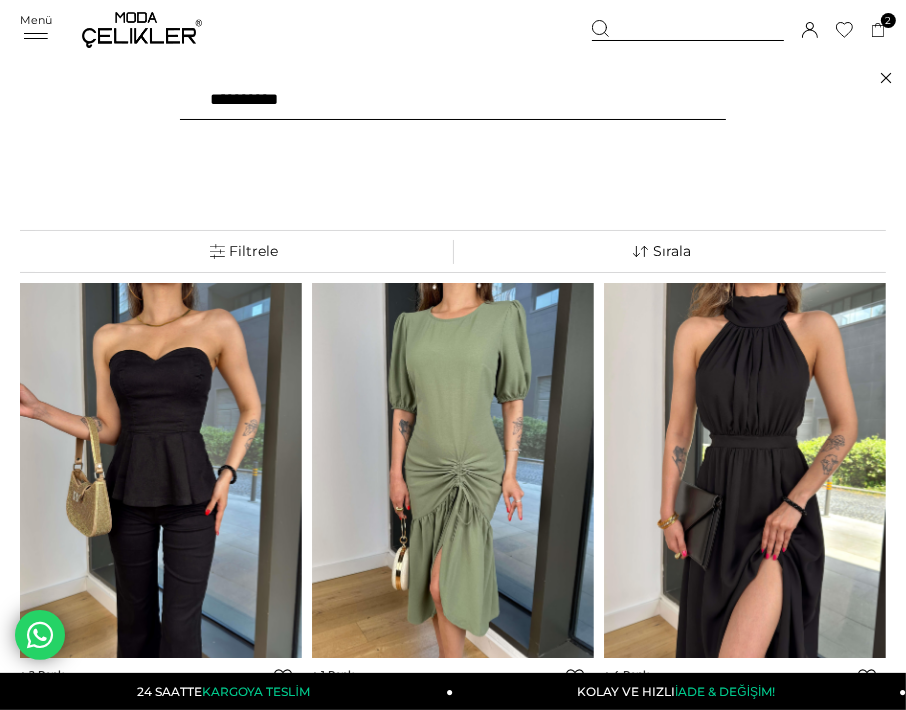 type on "**********" 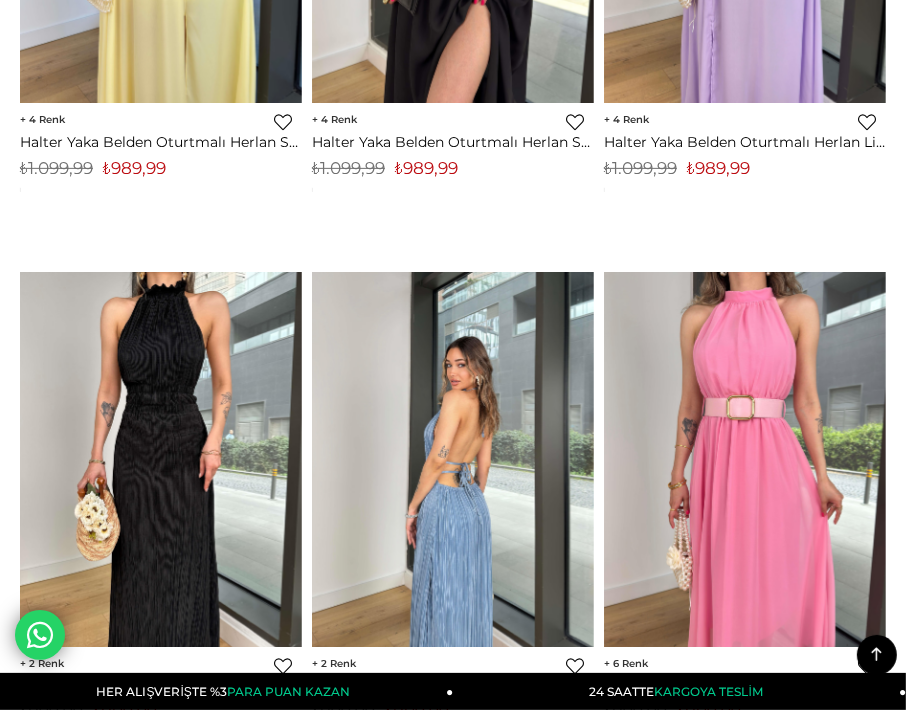 scroll, scrollTop: 555, scrollLeft: 0, axis: vertical 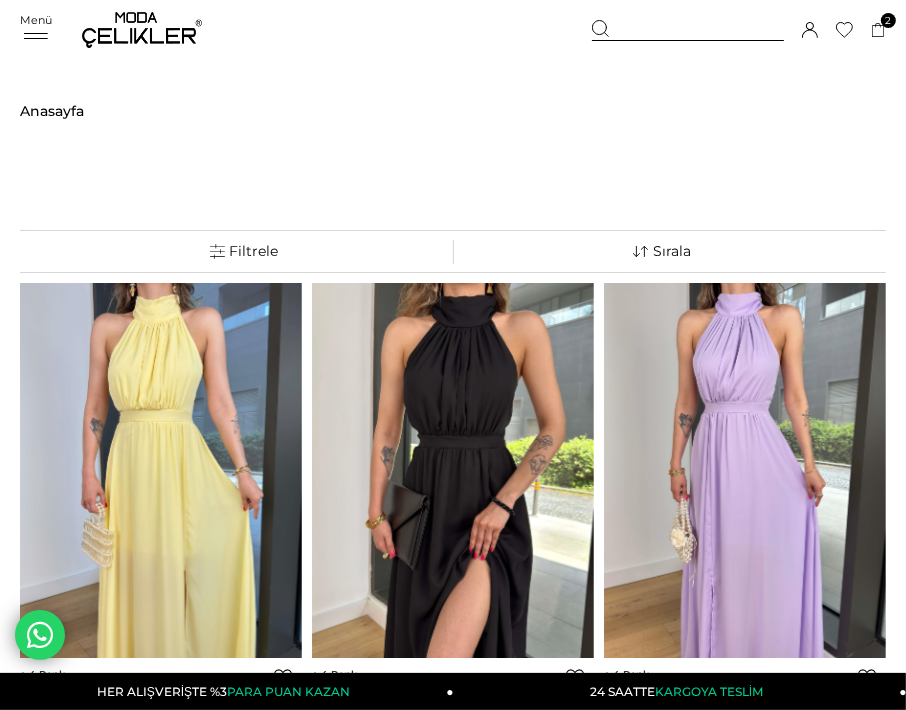 click 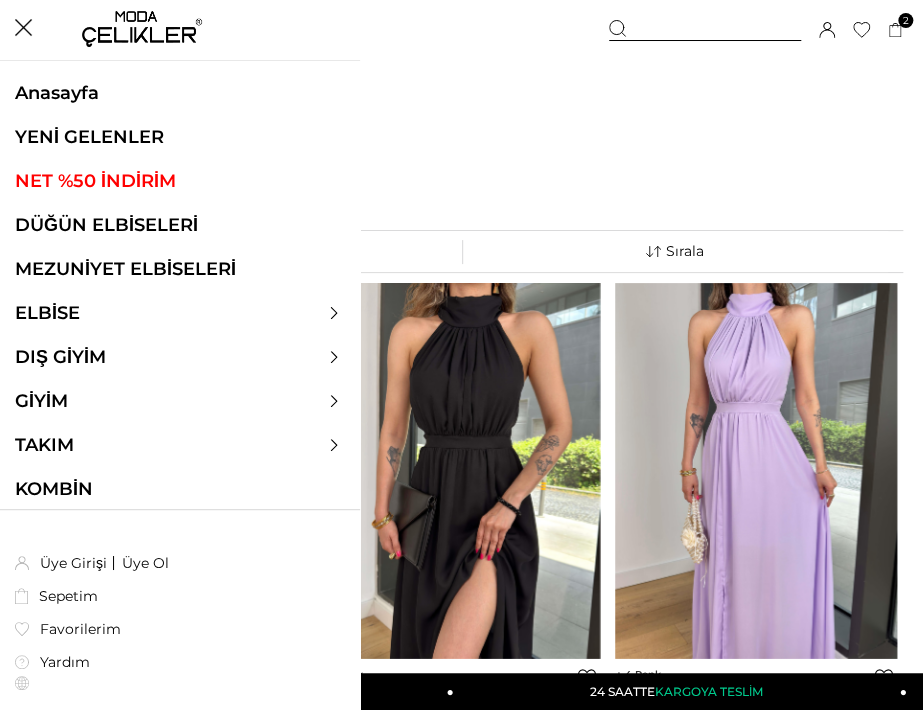 click on "DIŞ GİYİM" at bounding box center [60, 357] 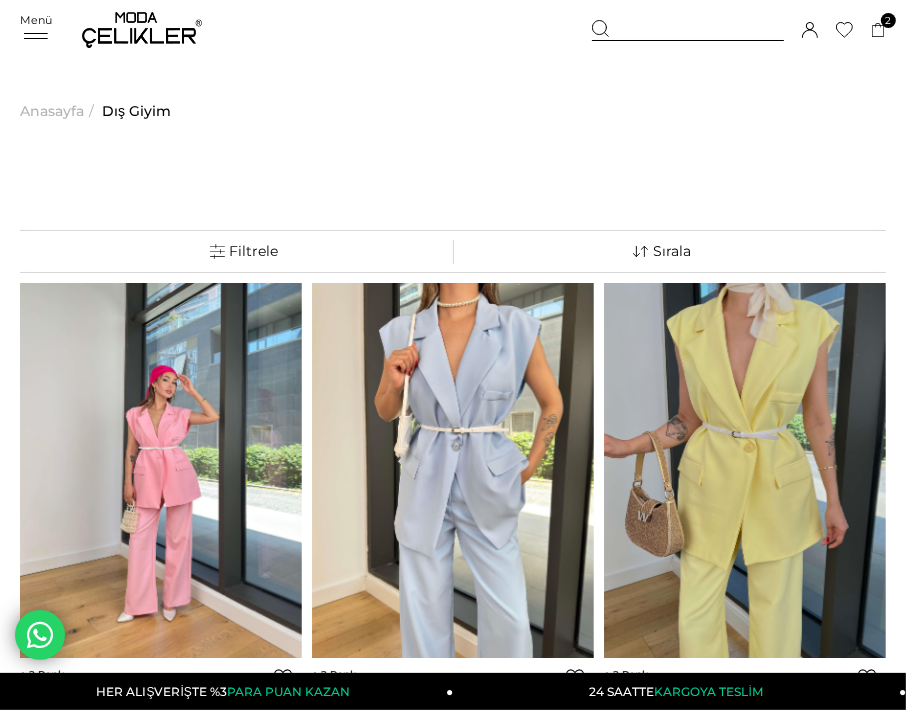 scroll, scrollTop: 222, scrollLeft: 0, axis: vertical 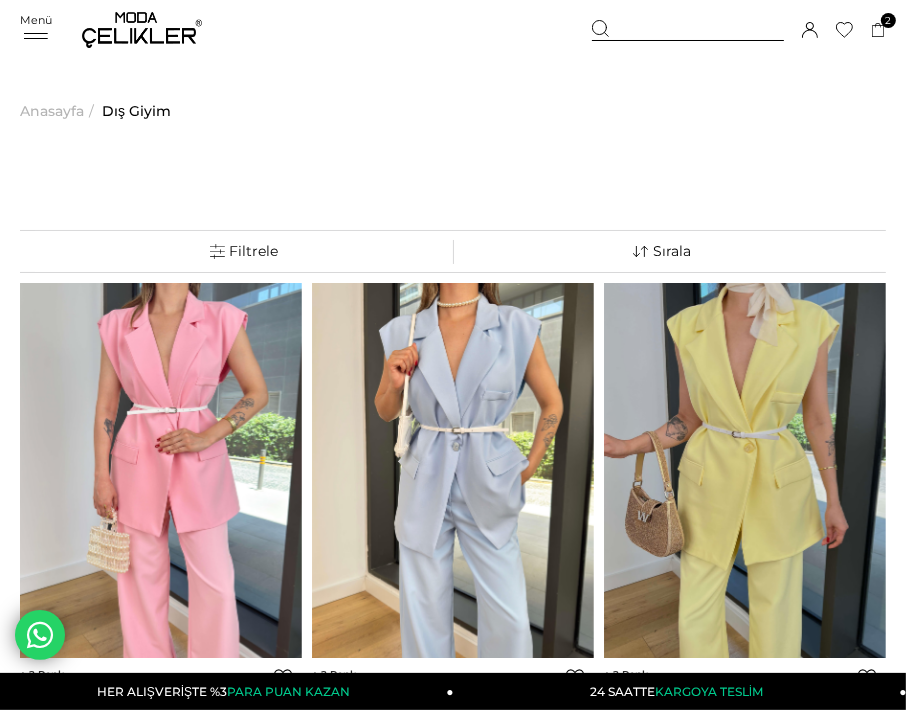click on "Kadın Kürk 25K384" at bounding box center (739, 30) 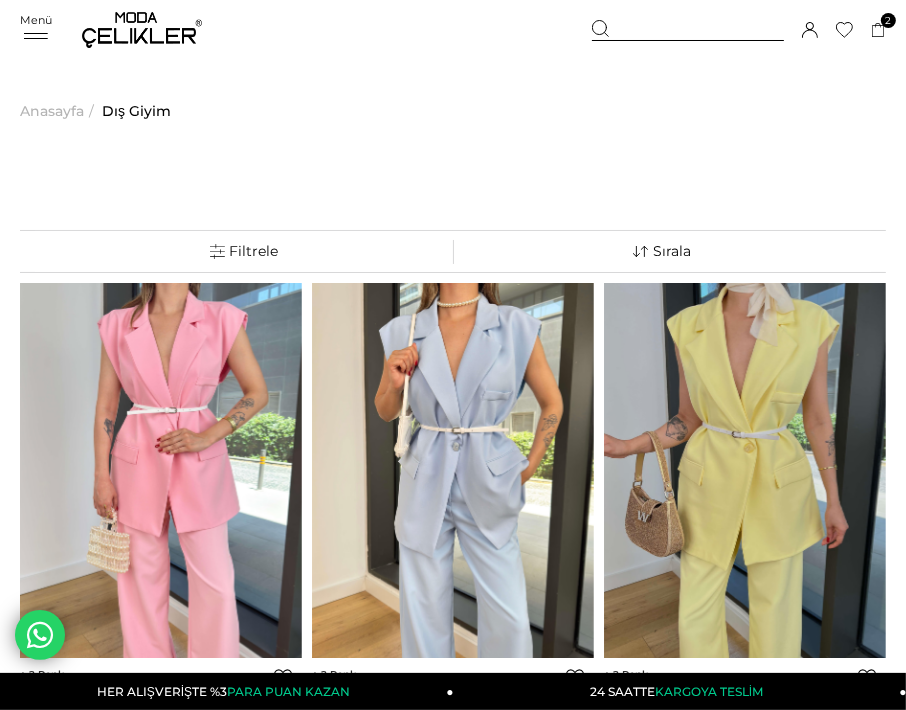 click 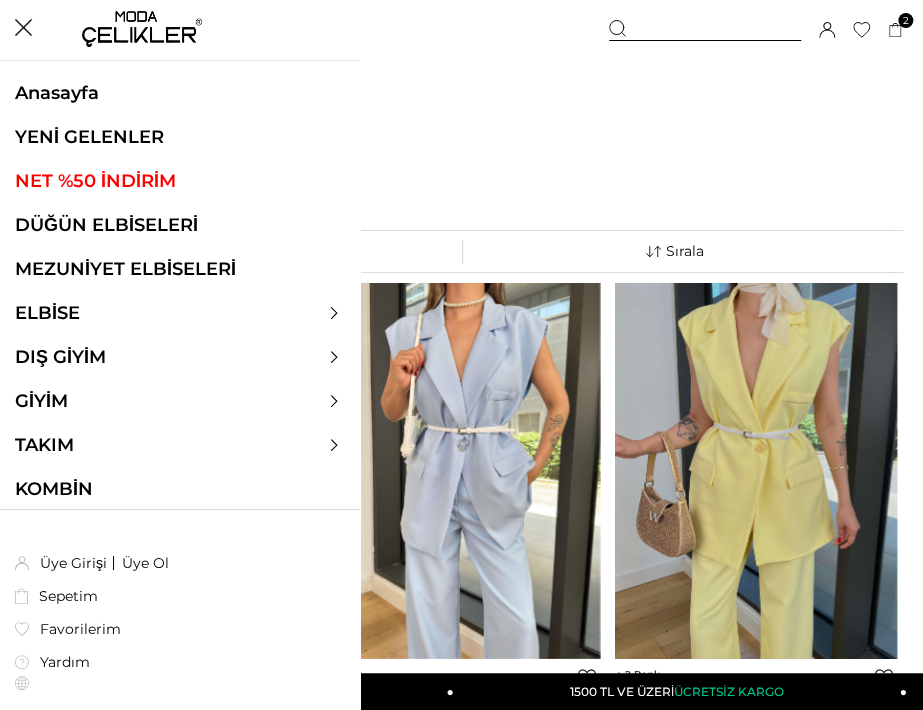 click on "YENİ GELENLER" at bounding box center [180, 137] 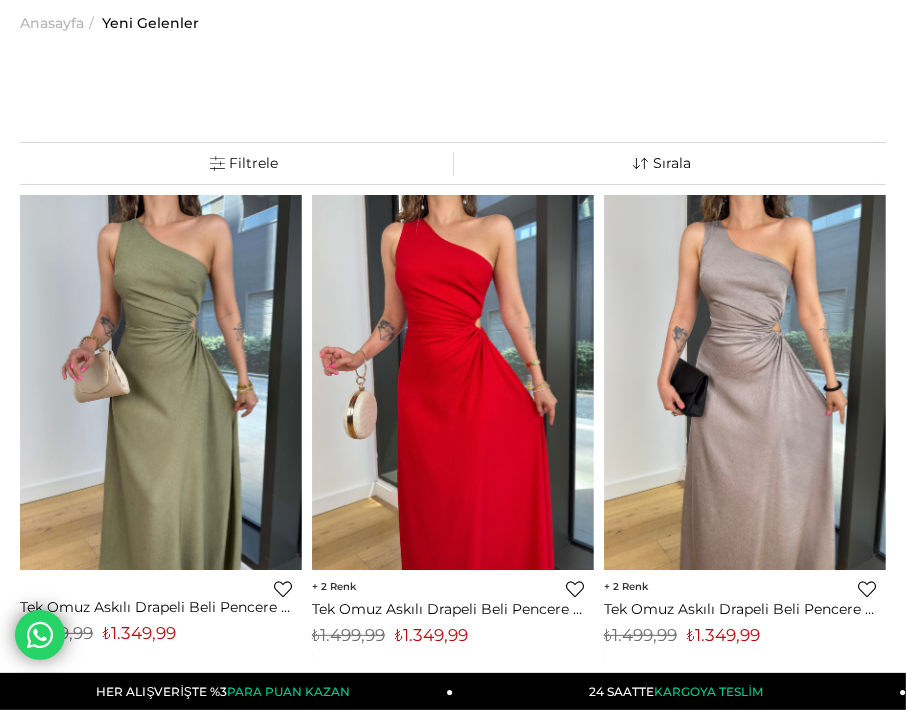 scroll, scrollTop: 218, scrollLeft: 0, axis: vertical 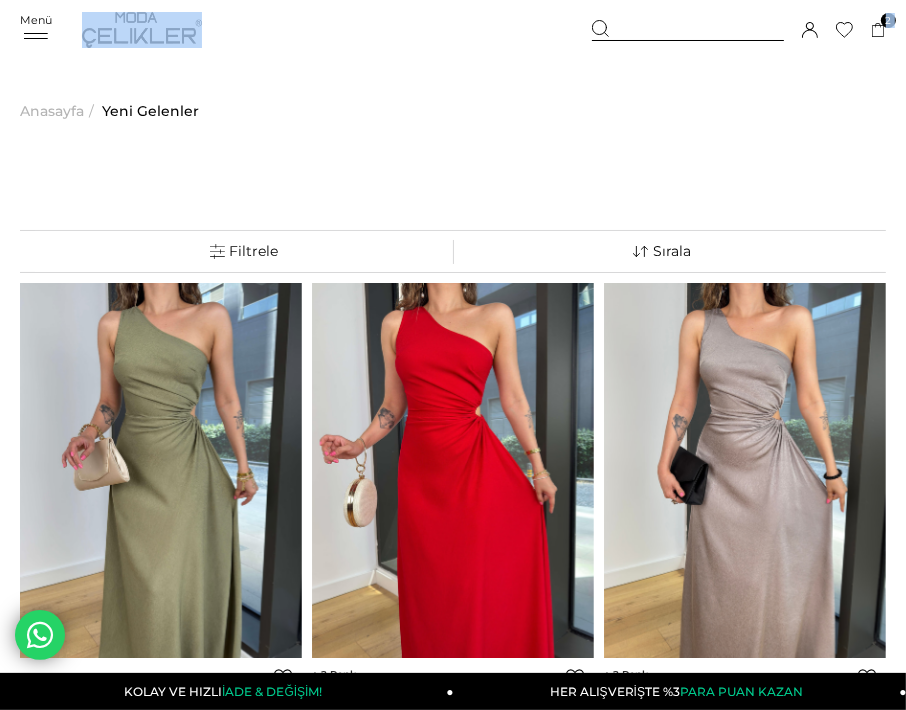 drag, startPoint x: 223, startPoint y: 48, endPoint x: 112, endPoint y: 16, distance: 115.52056 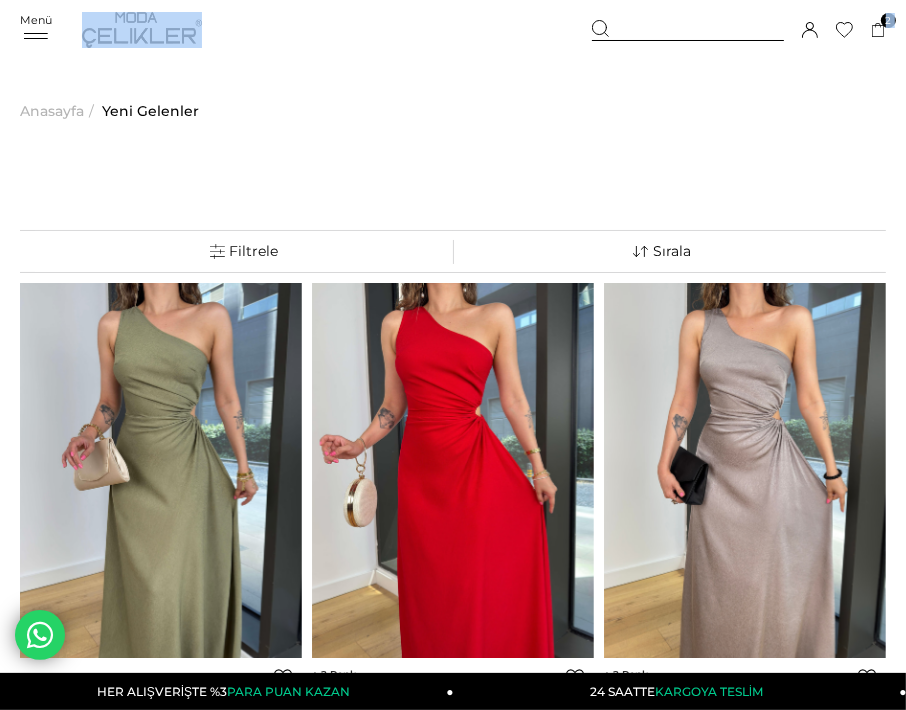 click at bounding box center (142, 30) 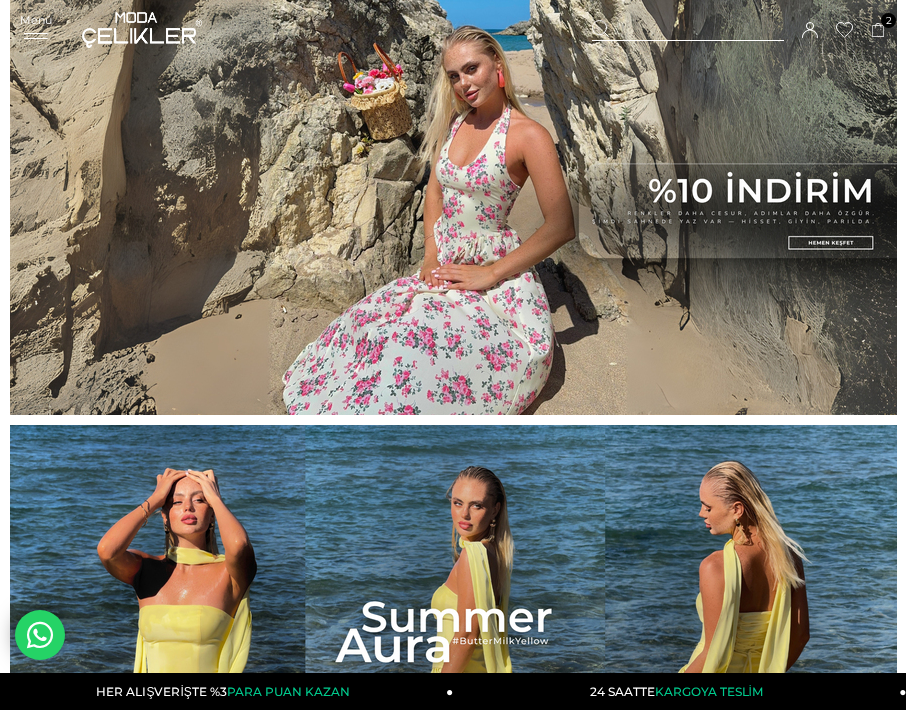 scroll, scrollTop: 111, scrollLeft: 0, axis: vertical 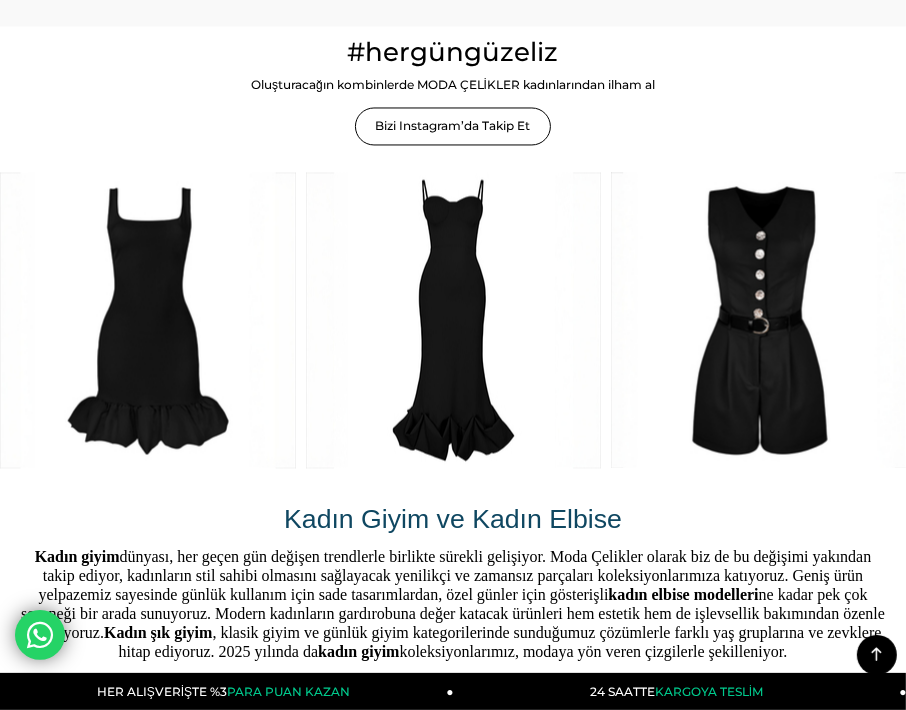 click at bounding box center [758, 319] 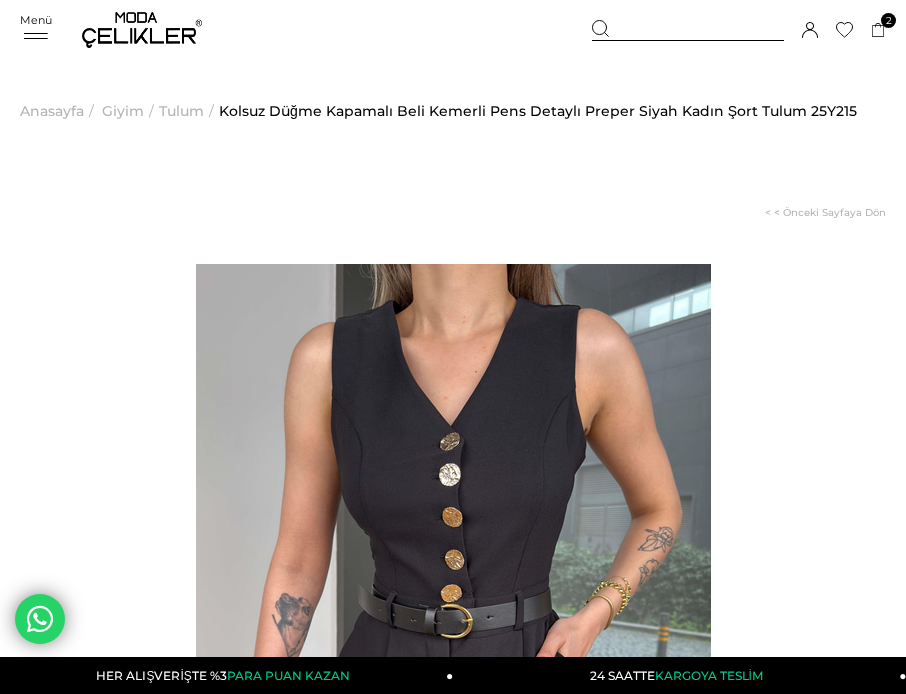 scroll, scrollTop: 0, scrollLeft: 0, axis: both 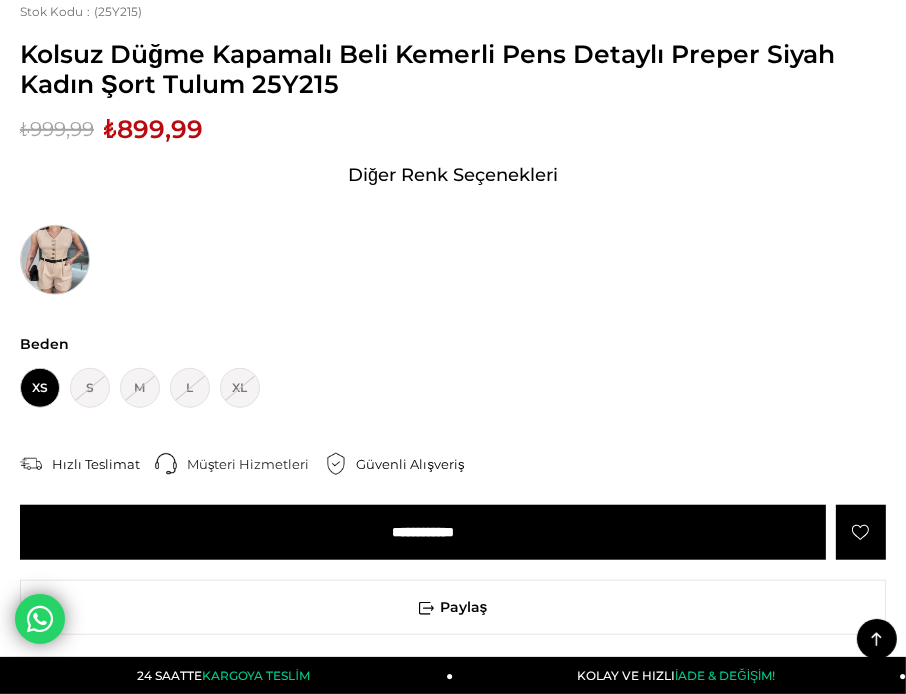 click at bounding box center (55, 260) 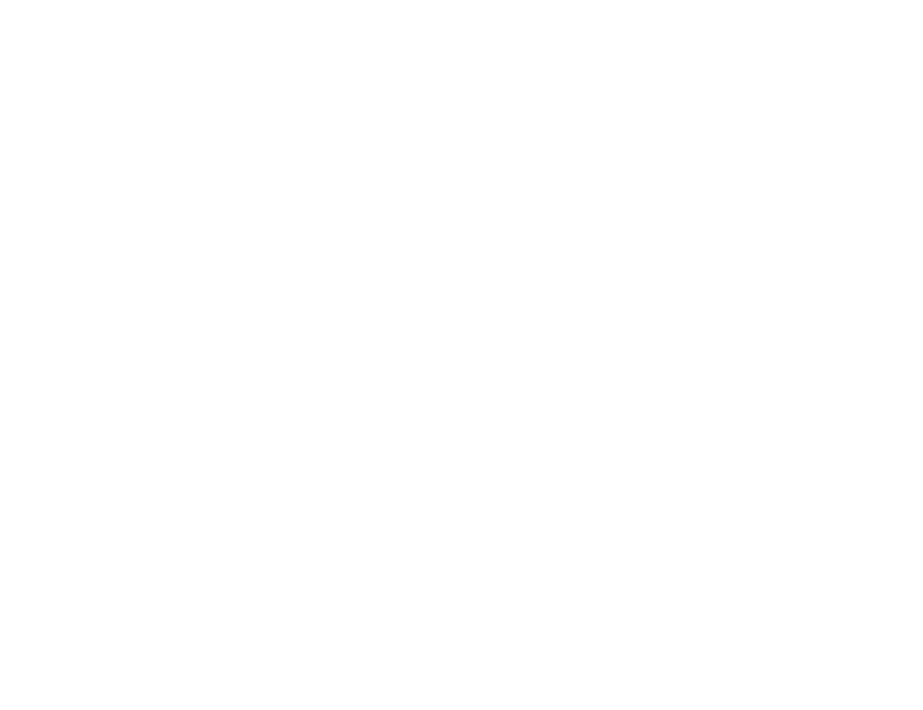 scroll, scrollTop: 0, scrollLeft: 0, axis: both 